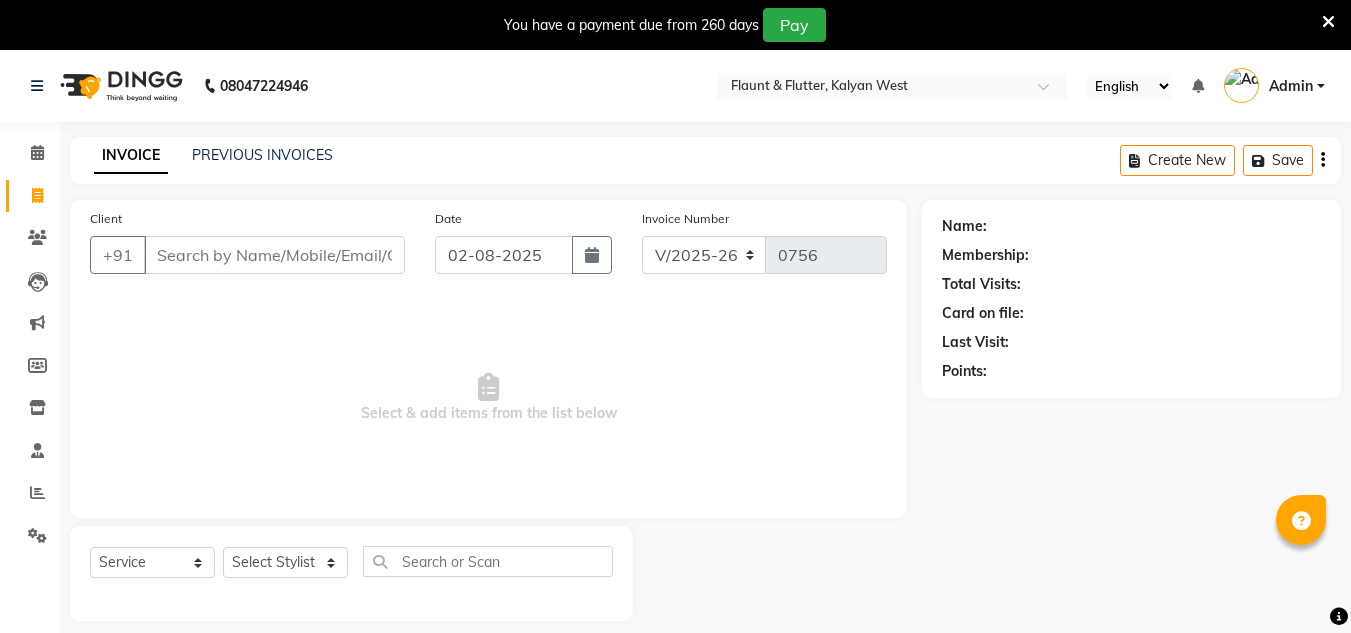 select on "4941" 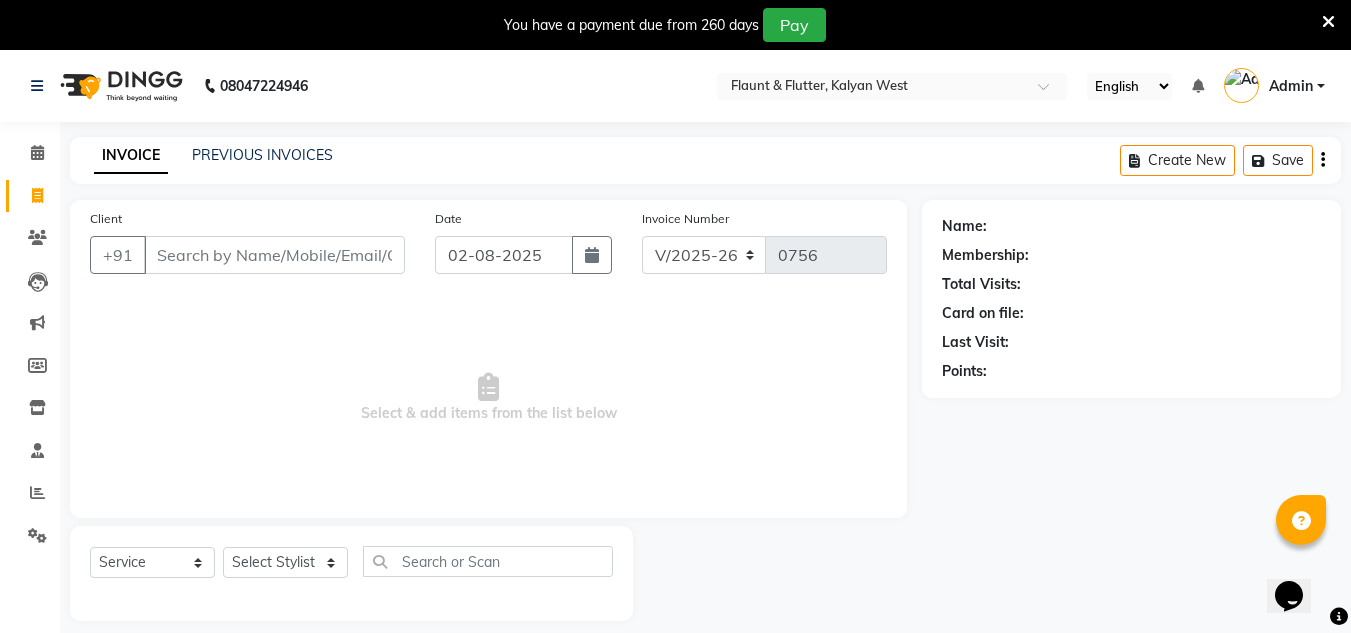 scroll, scrollTop: 0, scrollLeft: 0, axis: both 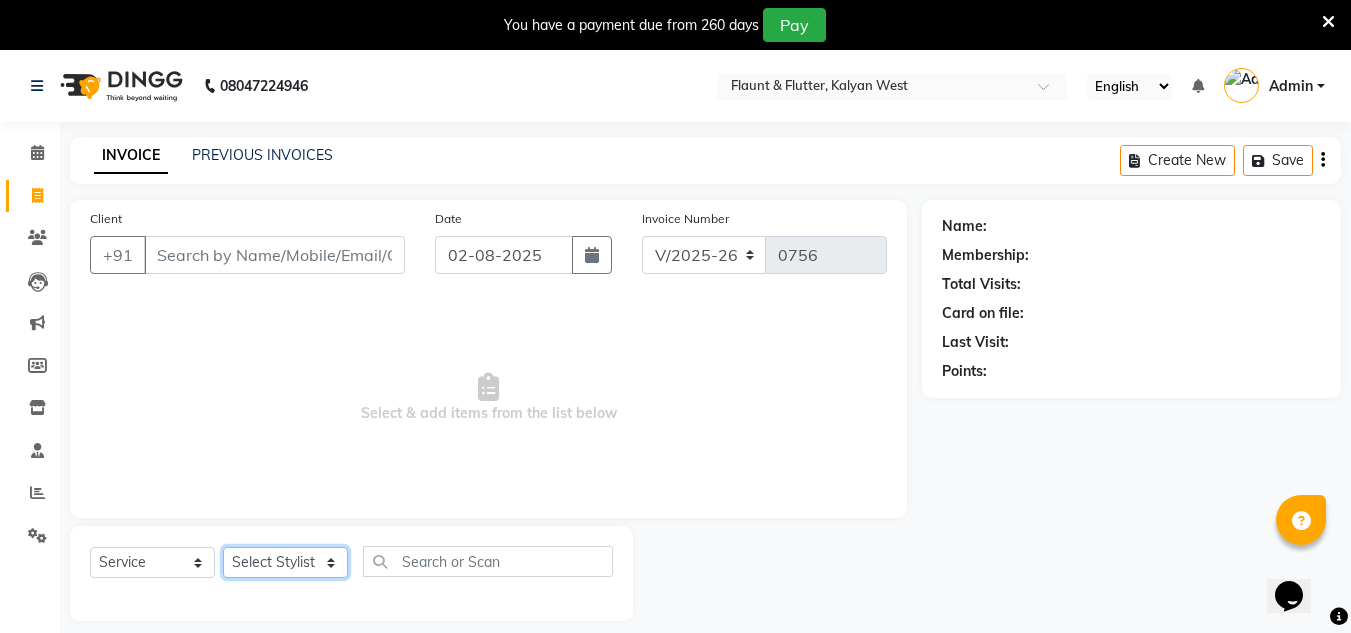drag, startPoint x: 283, startPoint y: 567, endPoint x: 283, endPoint y: 551, distance: 16 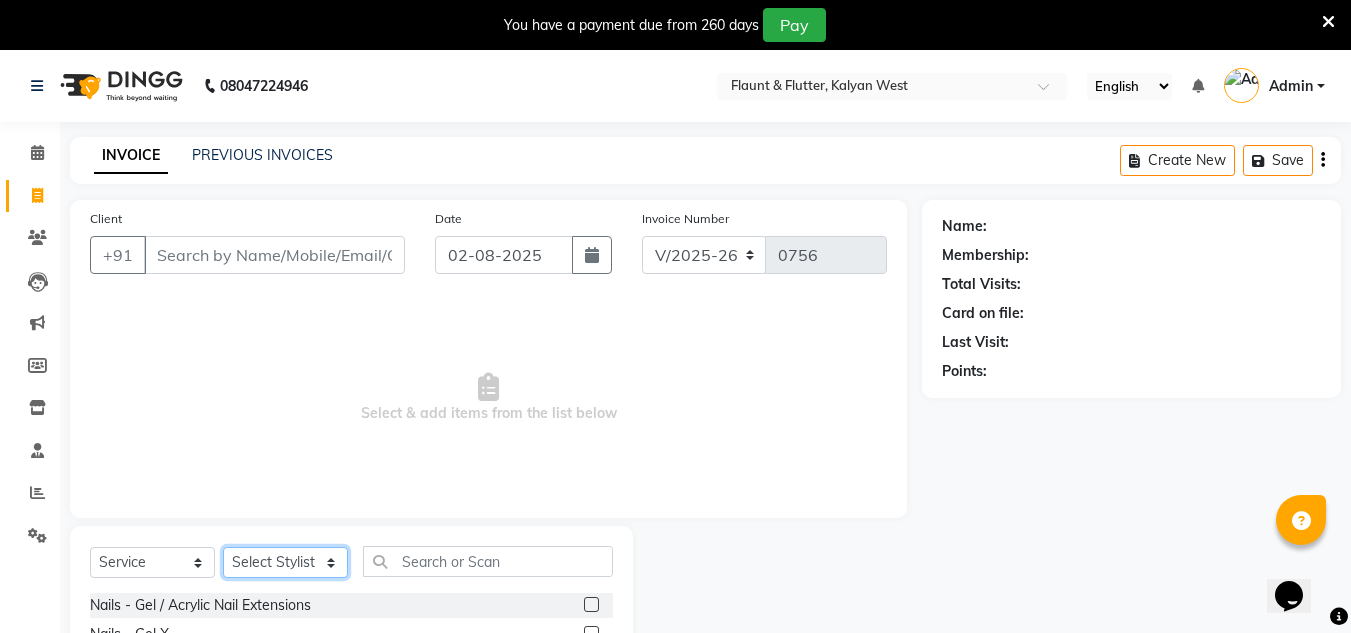scroll, scrollTop: 218, scrollLeft: 0, axis: vertical 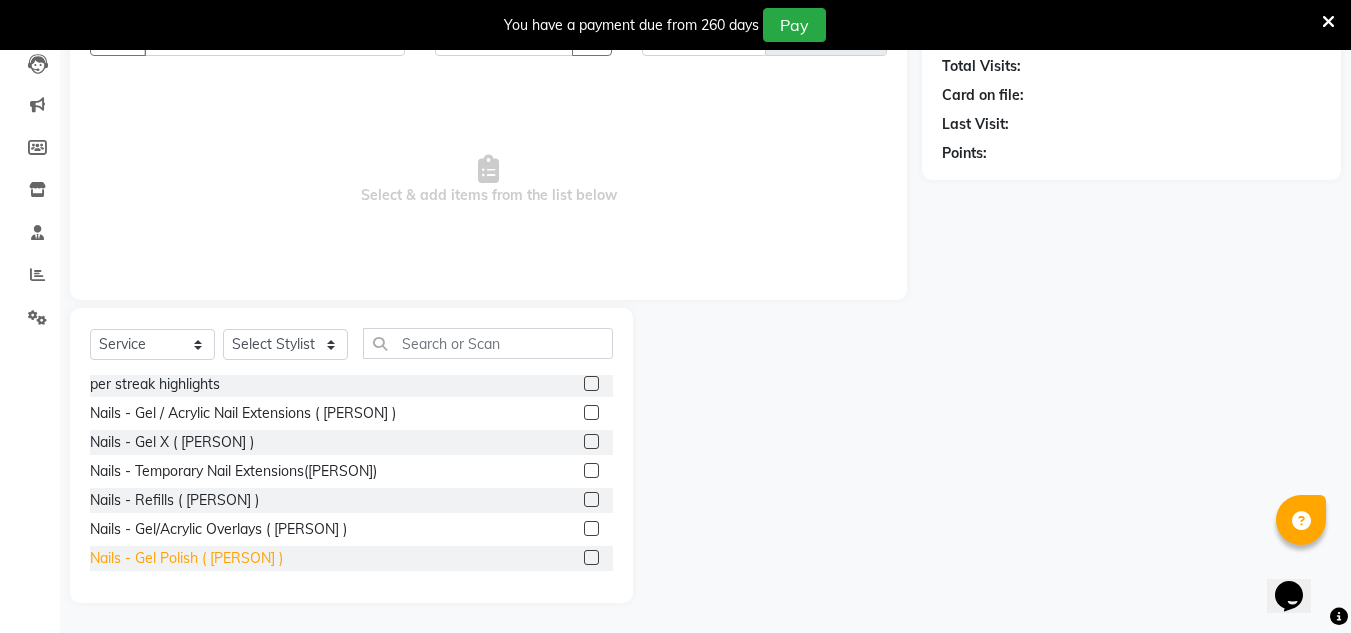 click on "Nails - Gel Polish ( [PERSON] )" 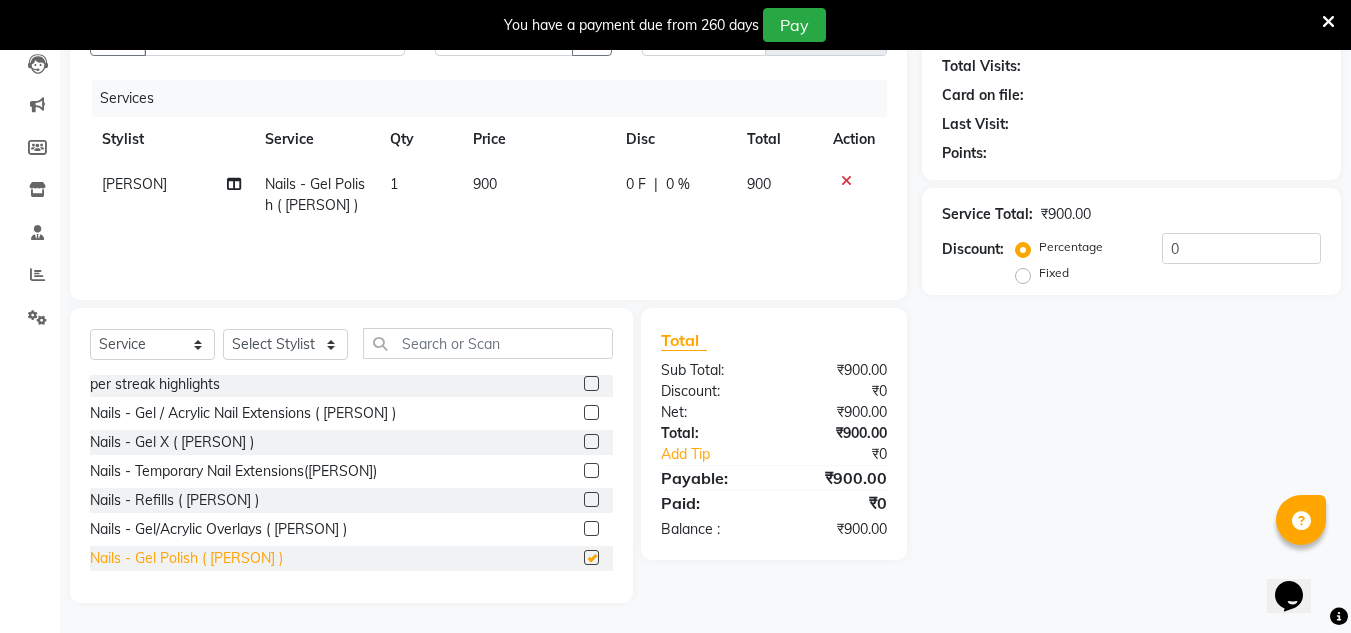 checkbox on "false" 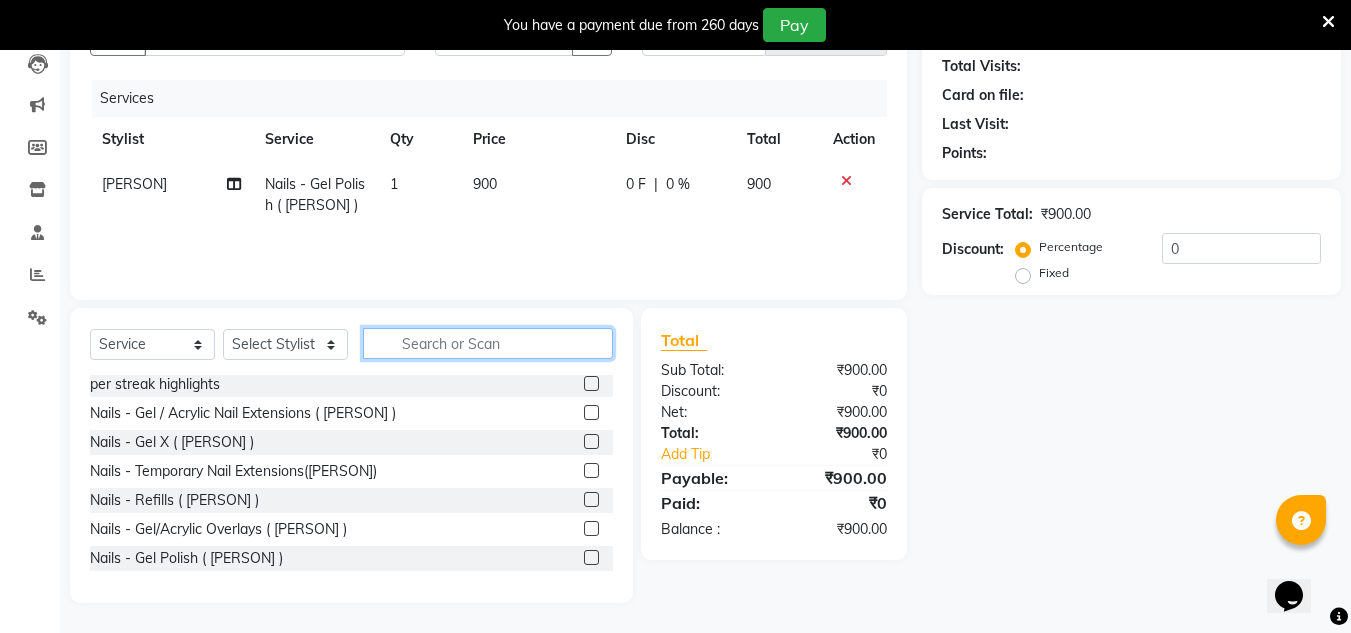 click 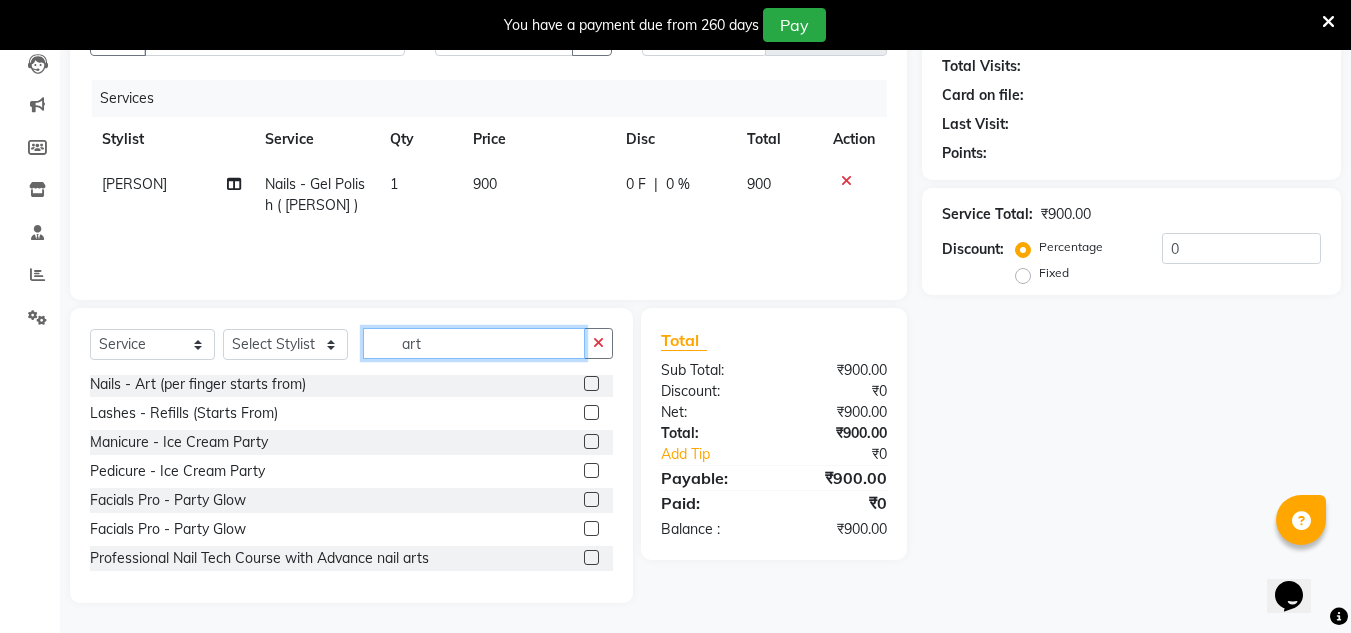 scroll, scrollTop: 0, scrollLeft: 0, axis: both 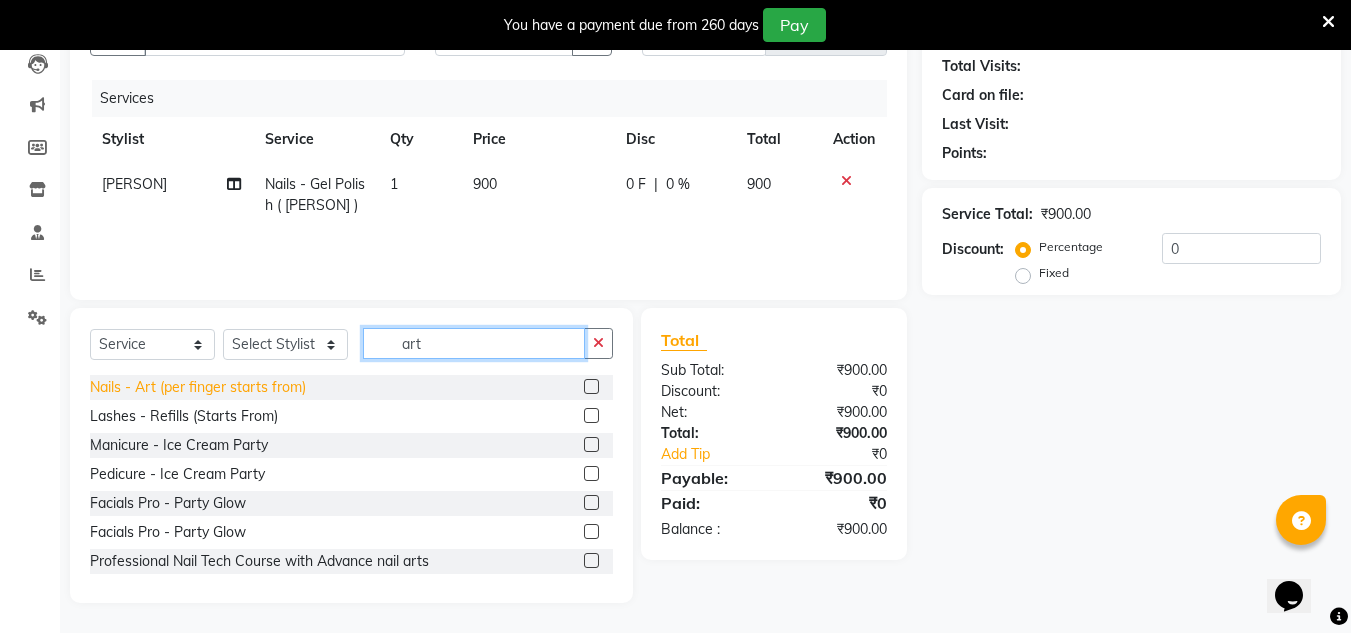type on "art" 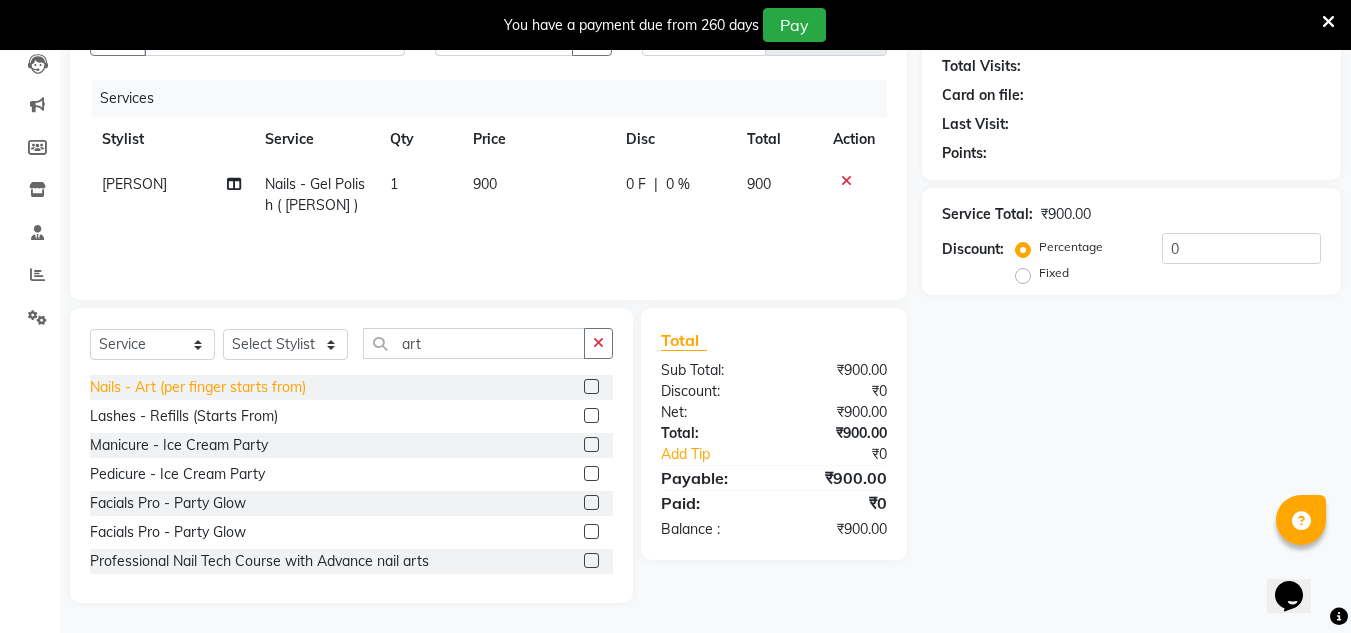 click on "Nails - Art (per finger starts from)" 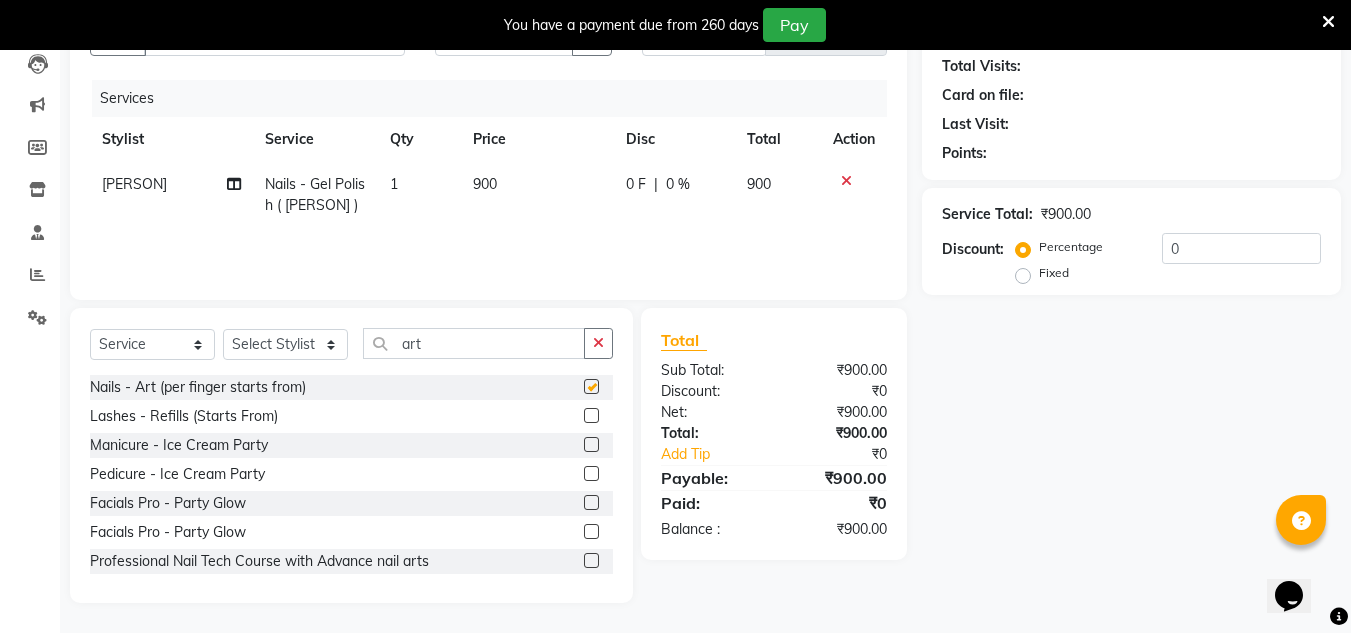 checkbox on "false" 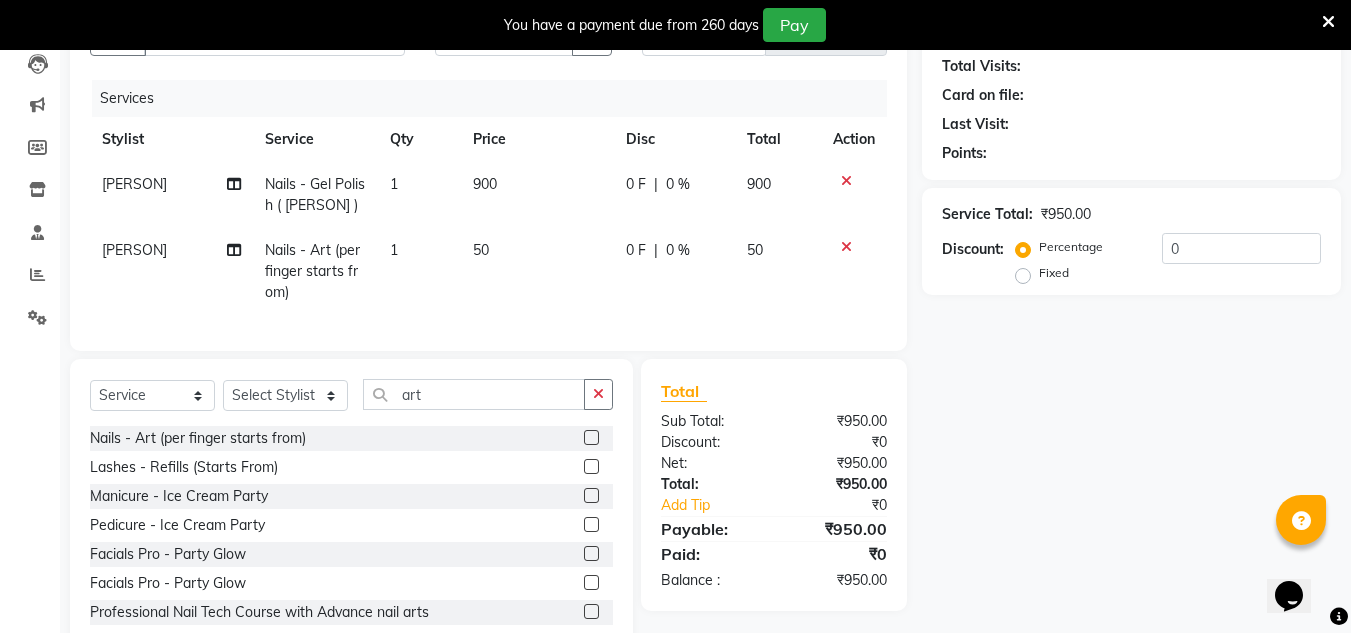 click on "50" 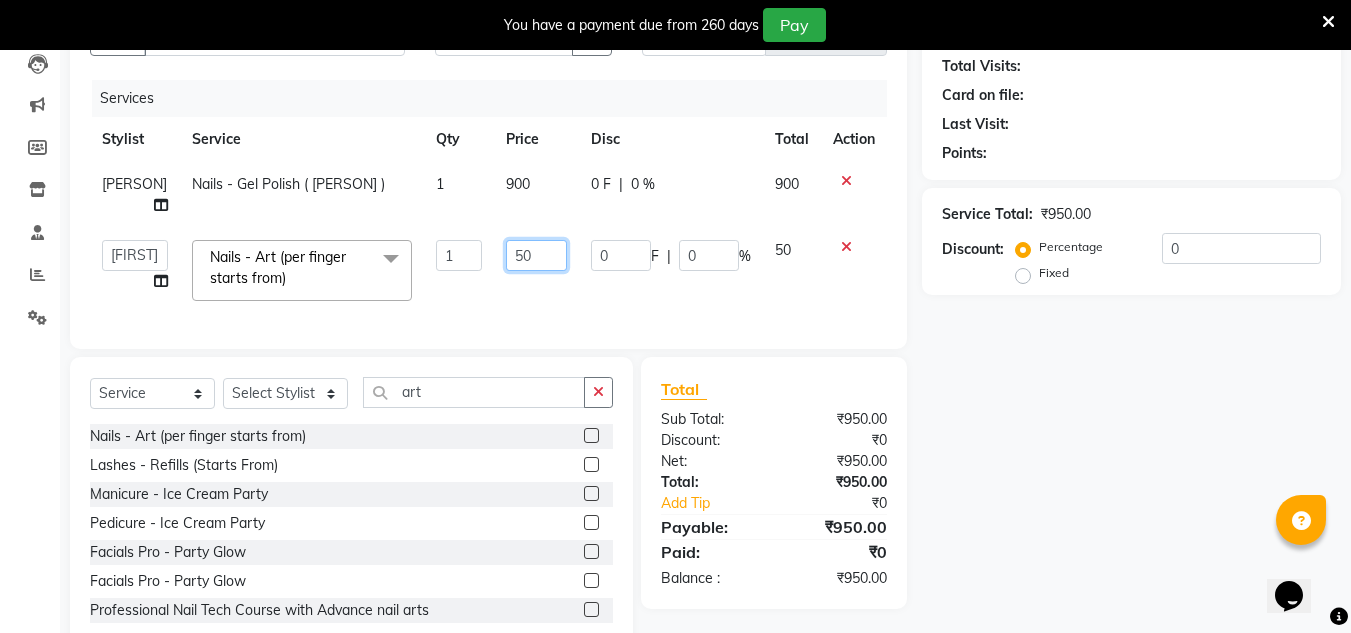 click on "50" 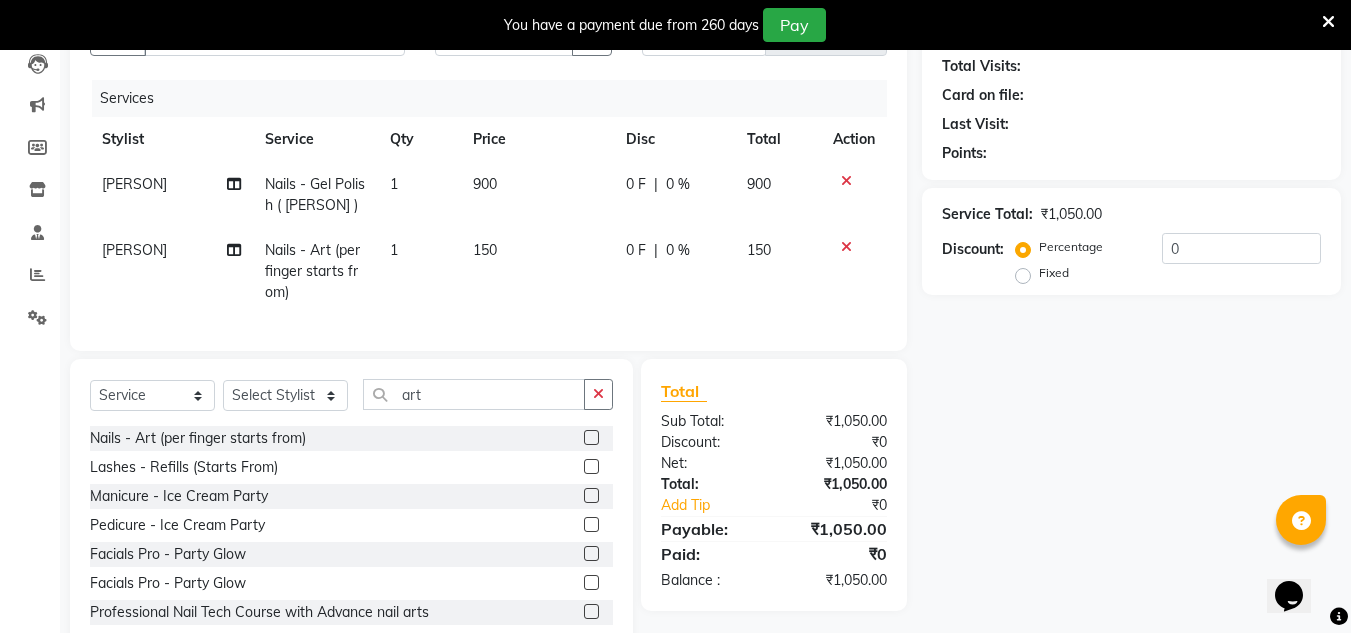 click on "1" 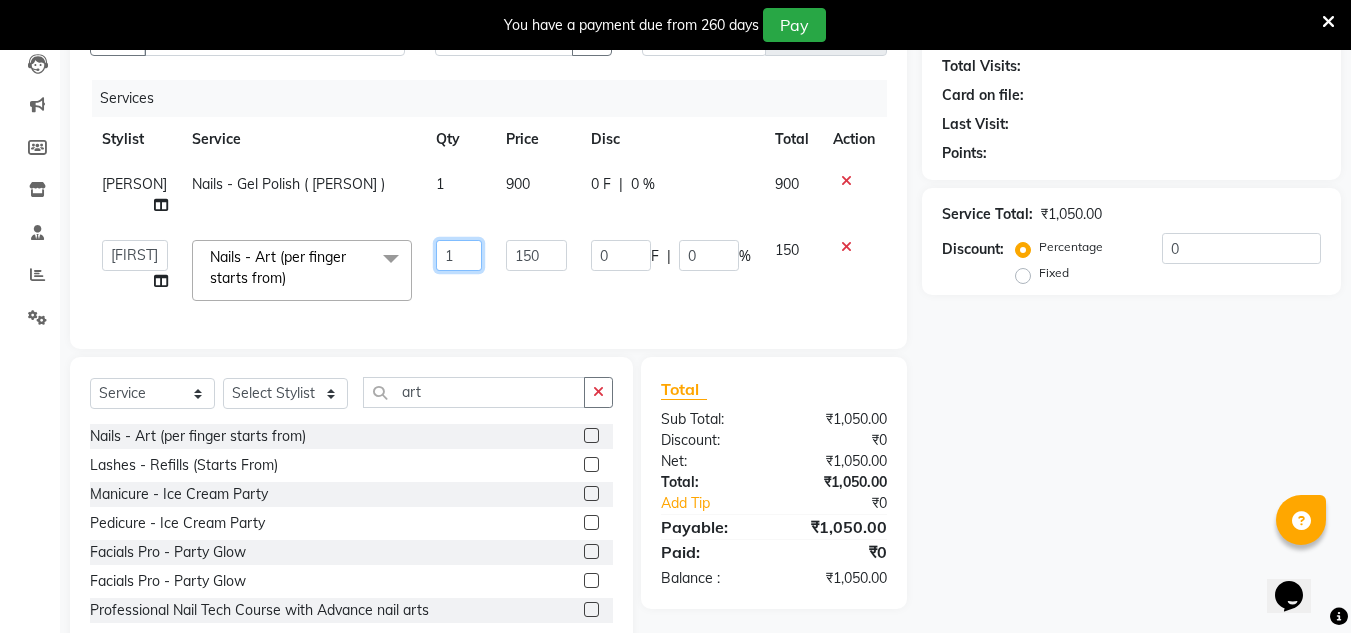 click on "1" 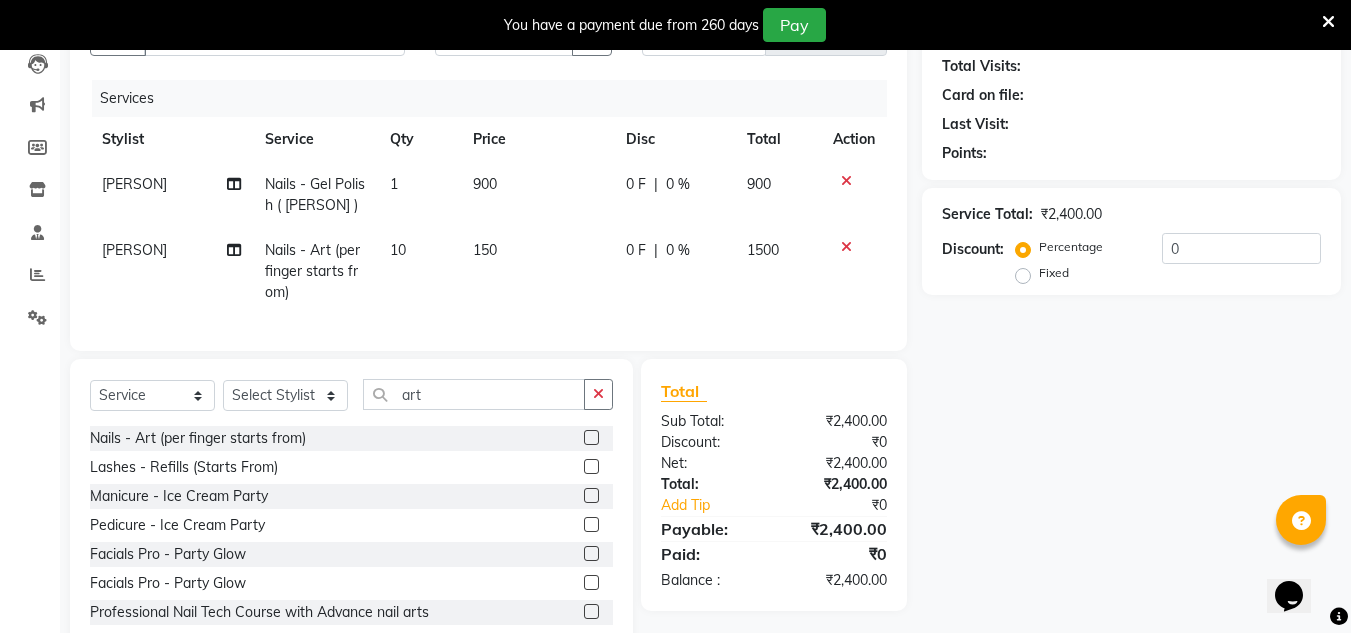 click on "Name: Membership: Total Visits: Card on file: Last Visit:  Points:  Service Total:  ₹2,400.00  Discount:  Percentage   Fixed  0" 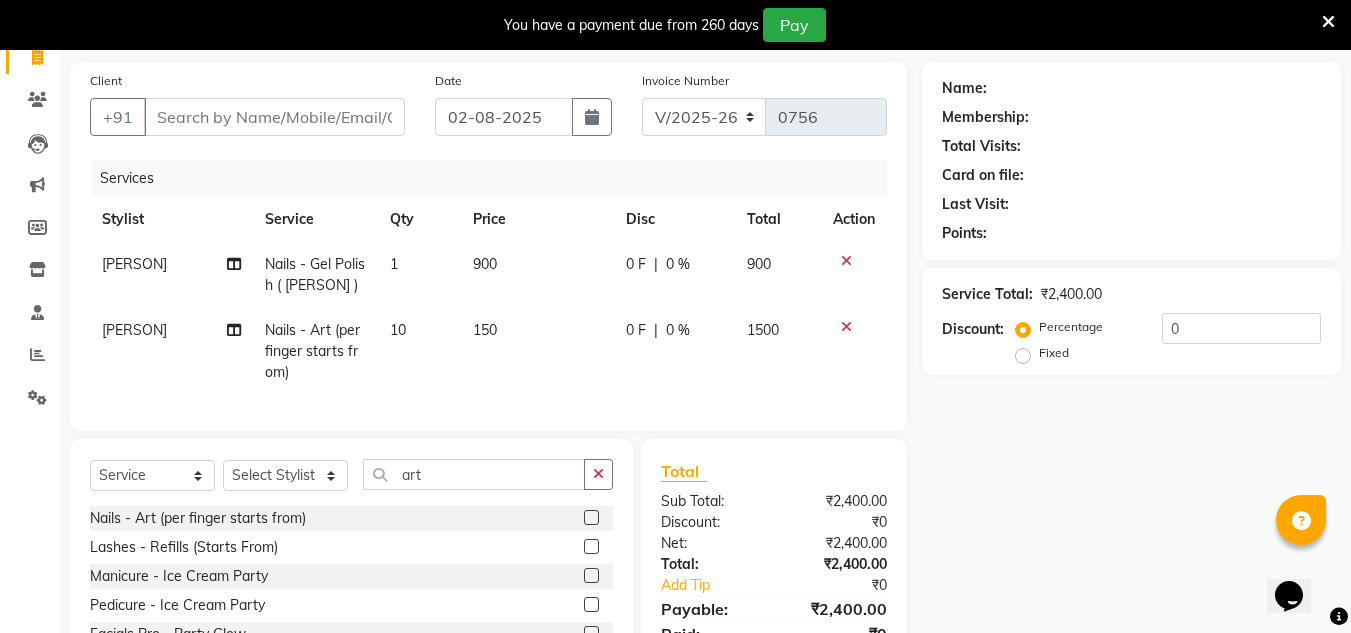 scroll, scrollTop: 134, scrollLeft: 0, axis: vertical 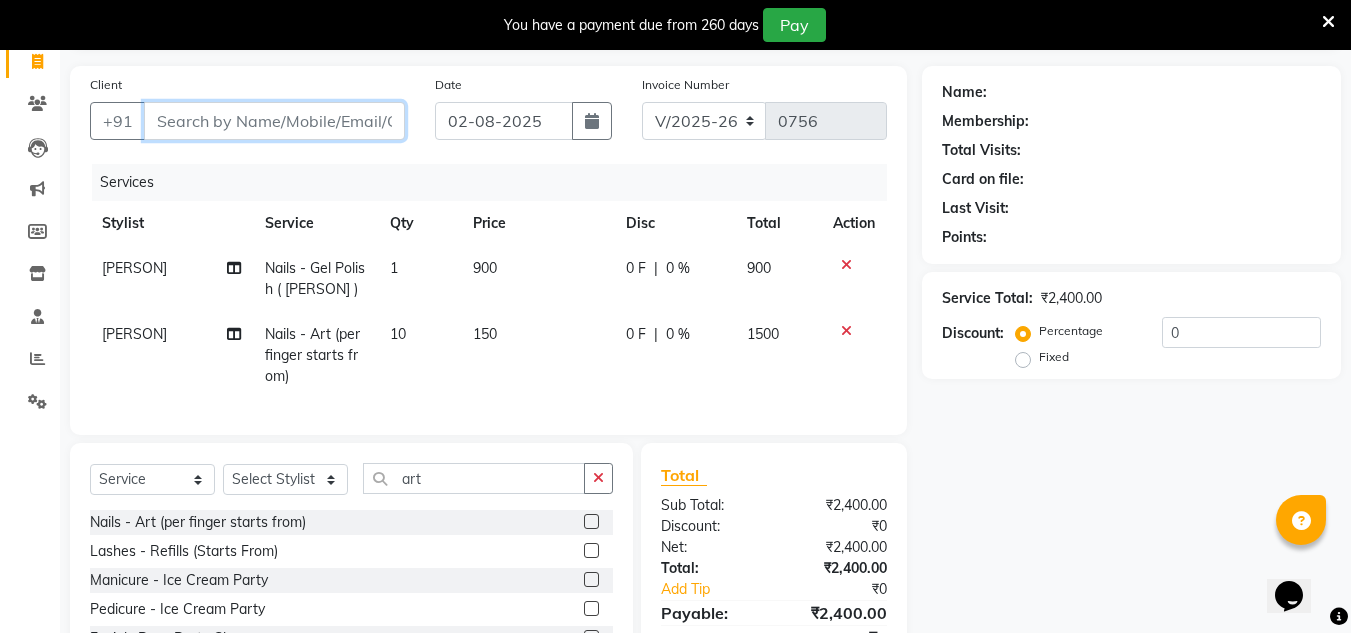click on "Client" at bounding box center [274, 121] 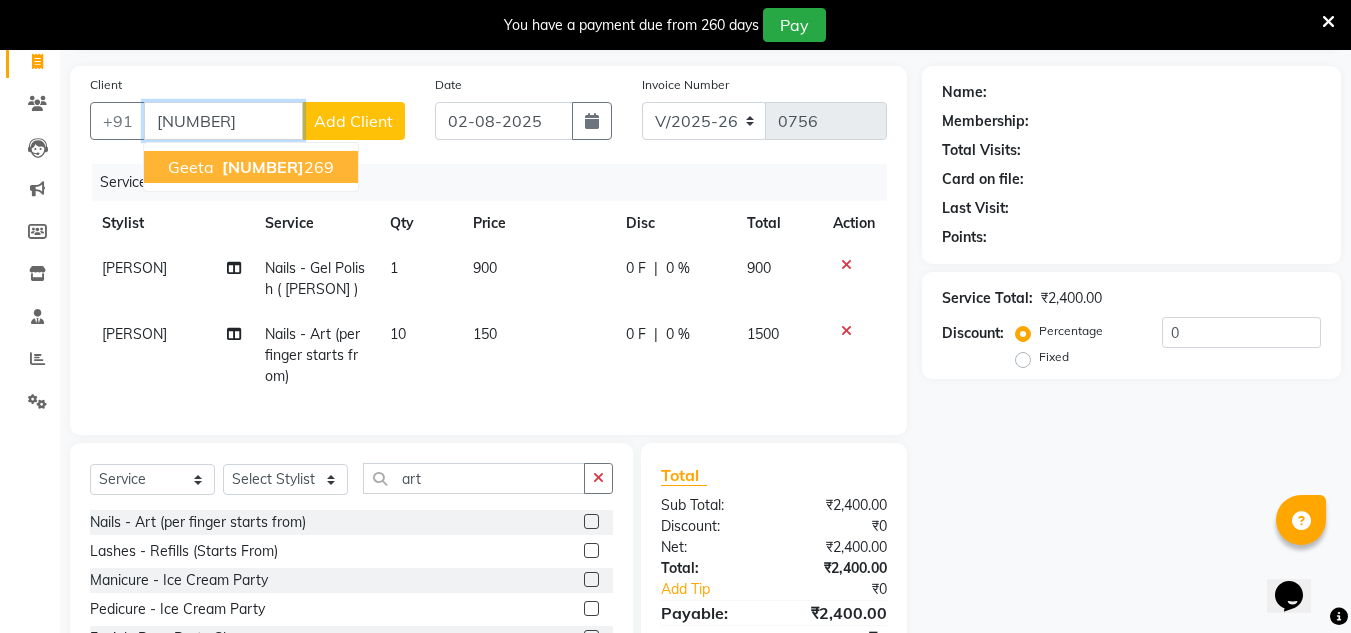 click on "[PHONE]" at bounding box center (276, 167) 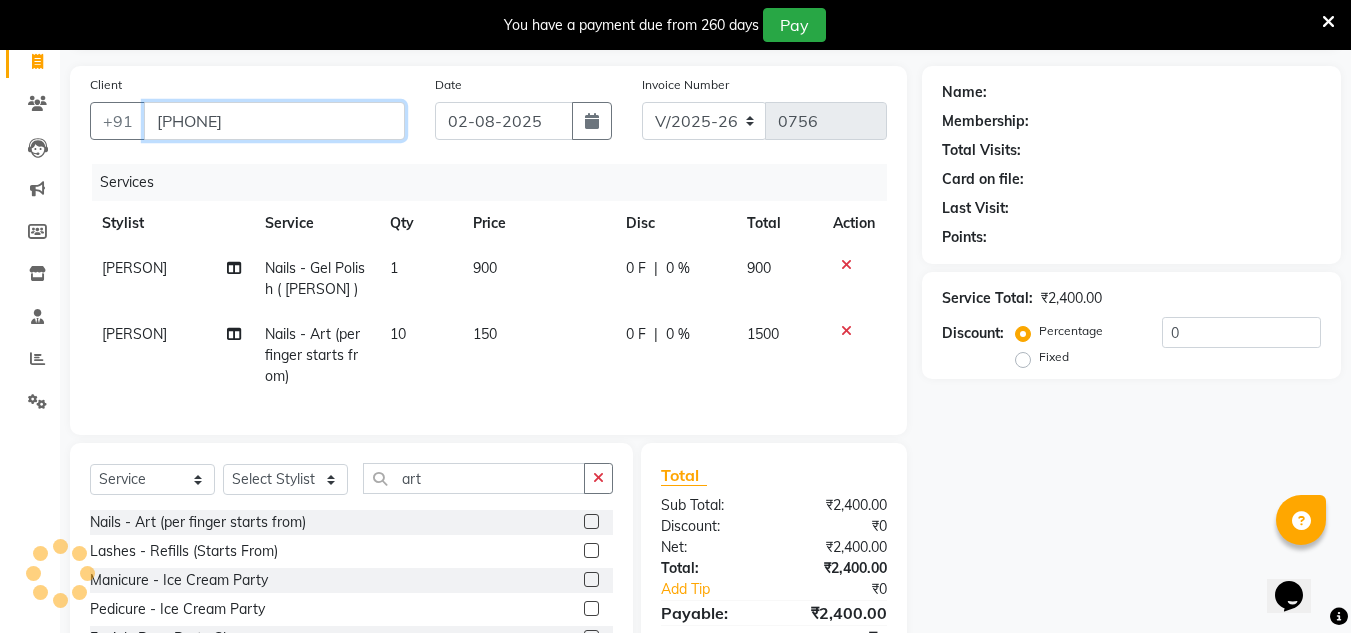 type on "[PHONE]" 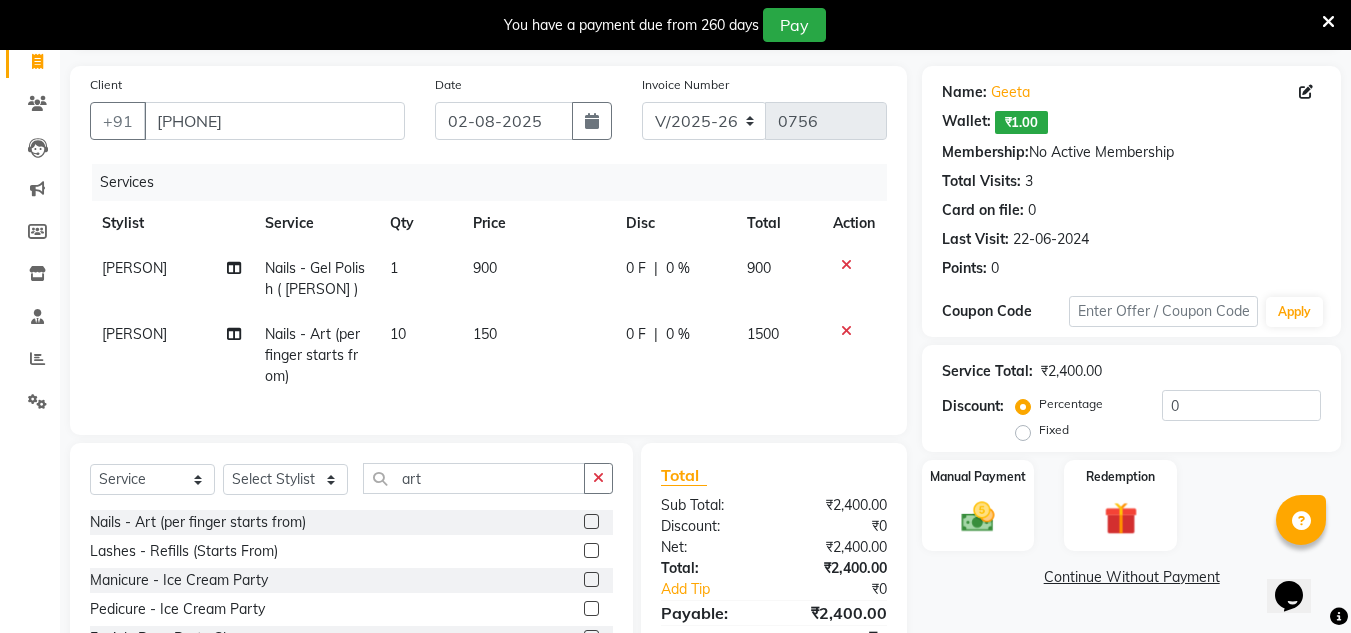 scroll, scrollTop: 284, scrollLeft: 0, axis: vertical 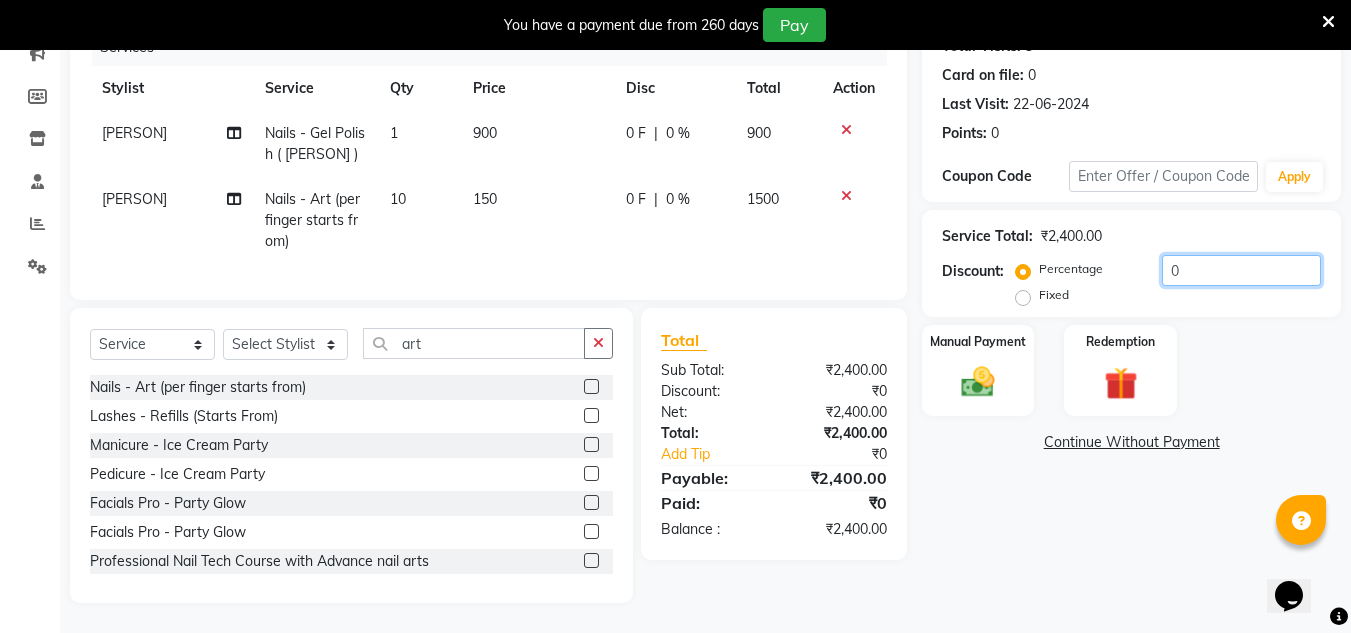 click on "0" 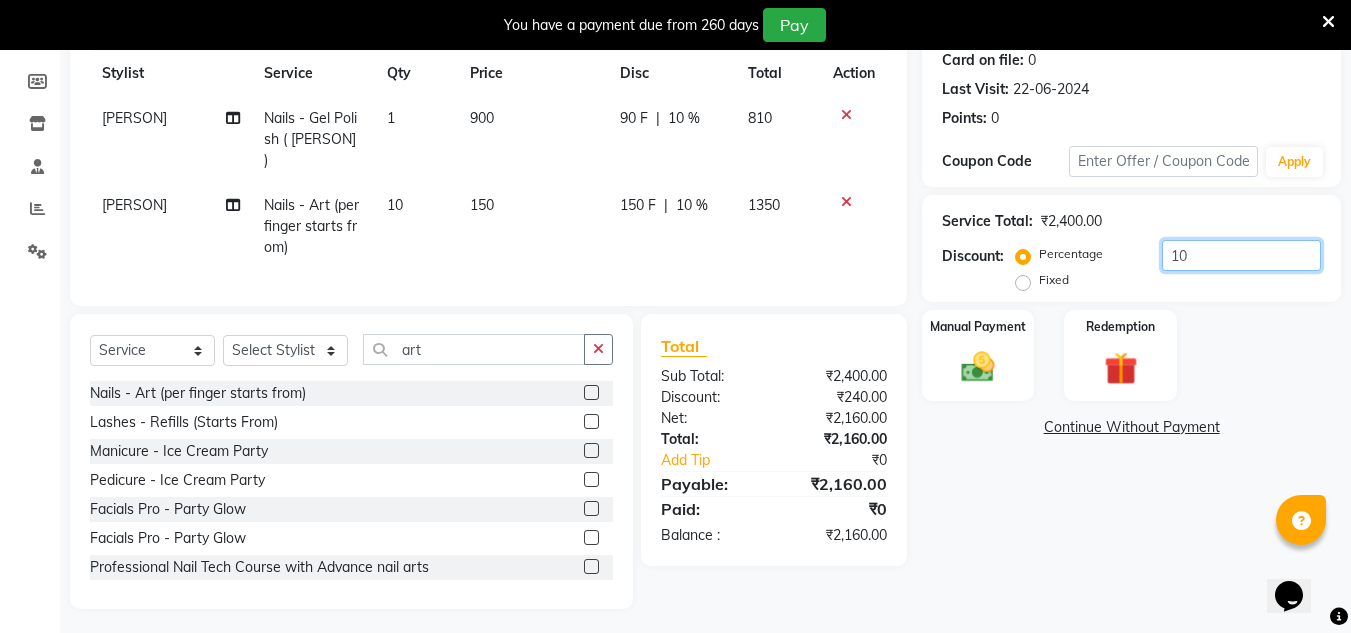 type on "10" 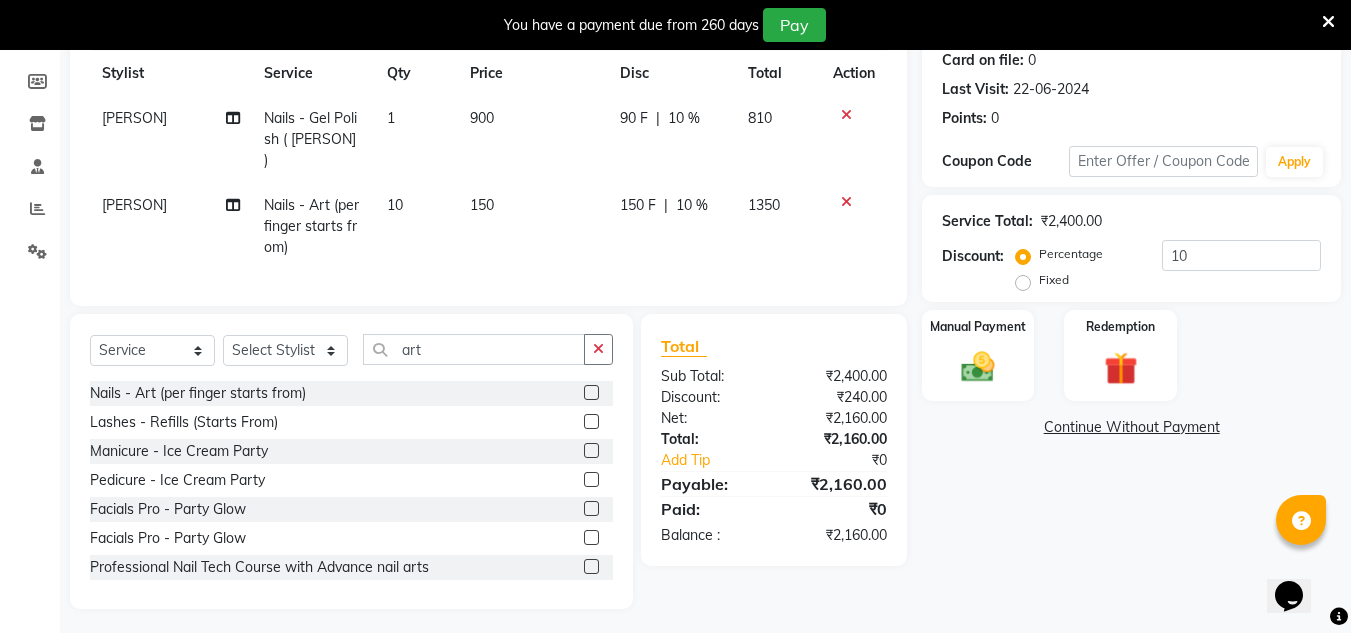 click on "Name: [PERSON]   Wallet:   ₹1.00  Membership:  No Active Membership  Total Visits:  3 Card on file:  0 Last Visit:   [DATE] Points:   0  Coupon Code Apply Service Total:  ₹2,400.00  Discount:  Percentage   Fixed  10 Manual Payment Redemption  Continue Without Payment" 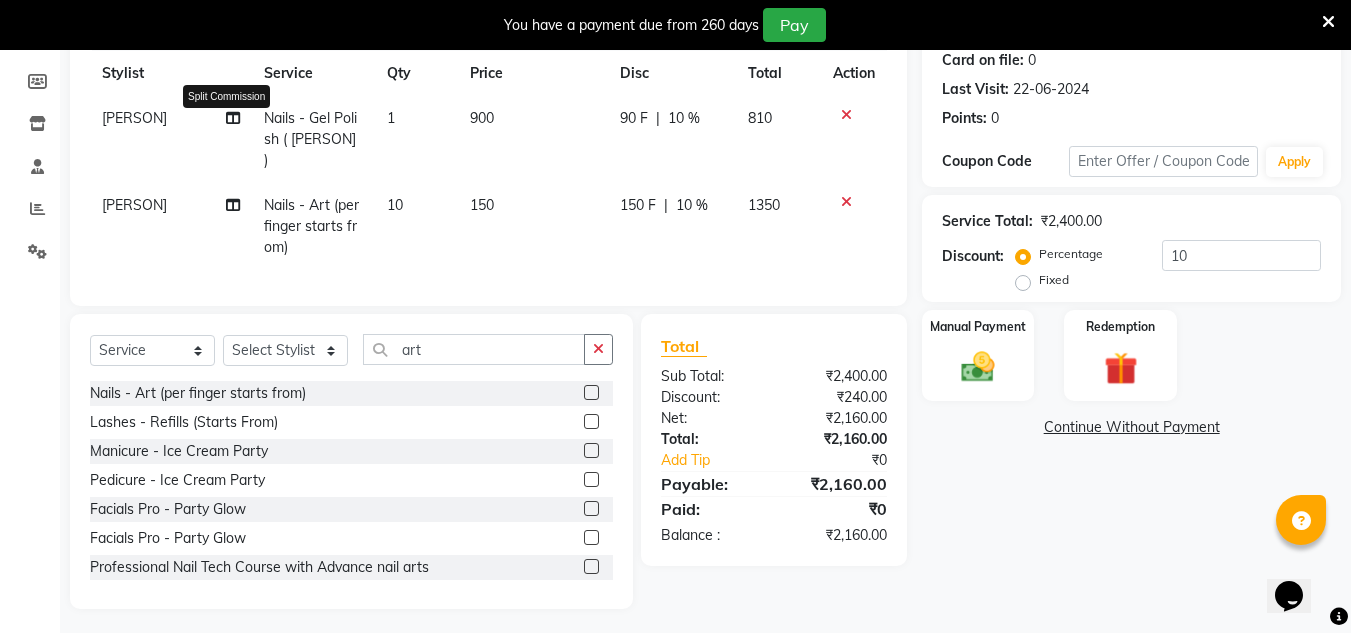 click 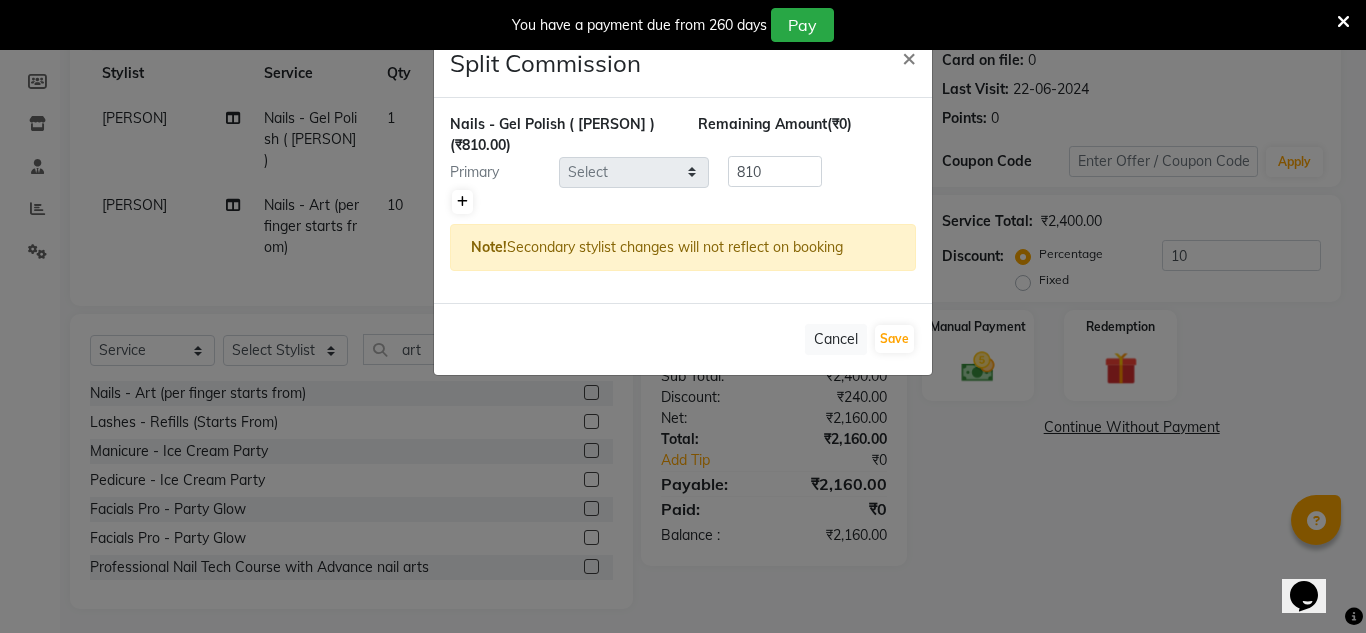 click 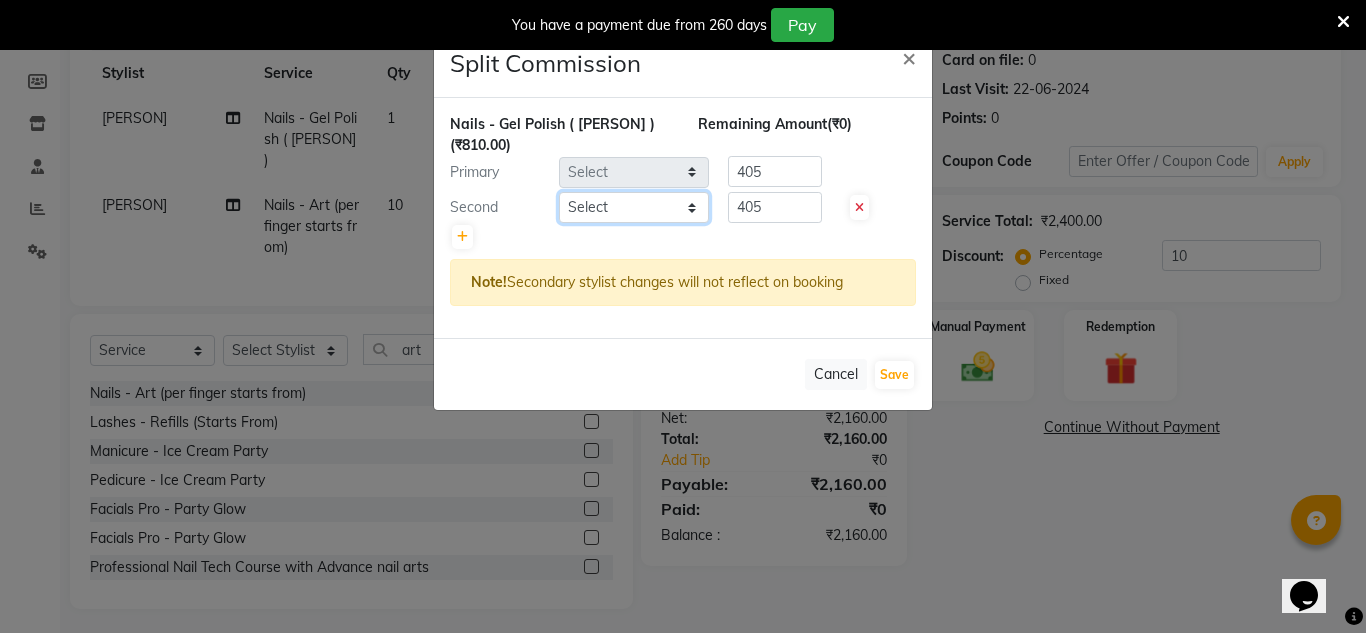 click on "Select  [PERSON]   [PERSON]   [PERSON]   [PERSON]   [PERSON]   [PERSON]   [PERSON]   [PERSON]   [PERSON]   [PERSON]" 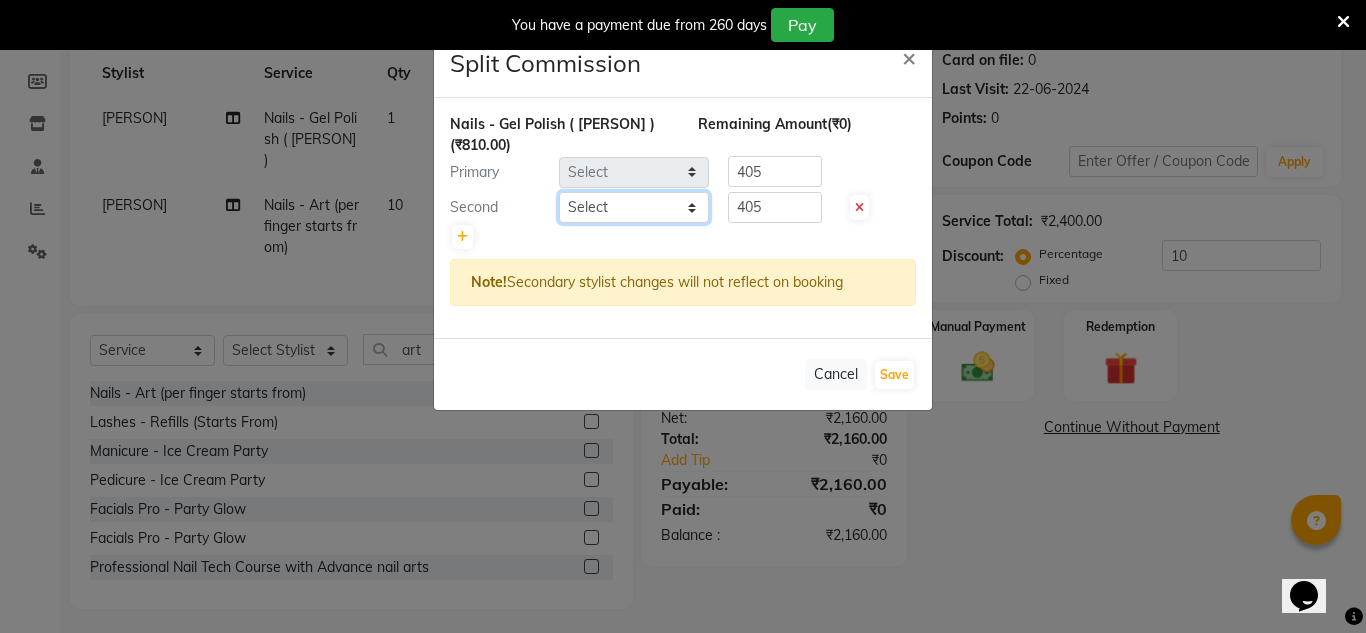 select on "68227" 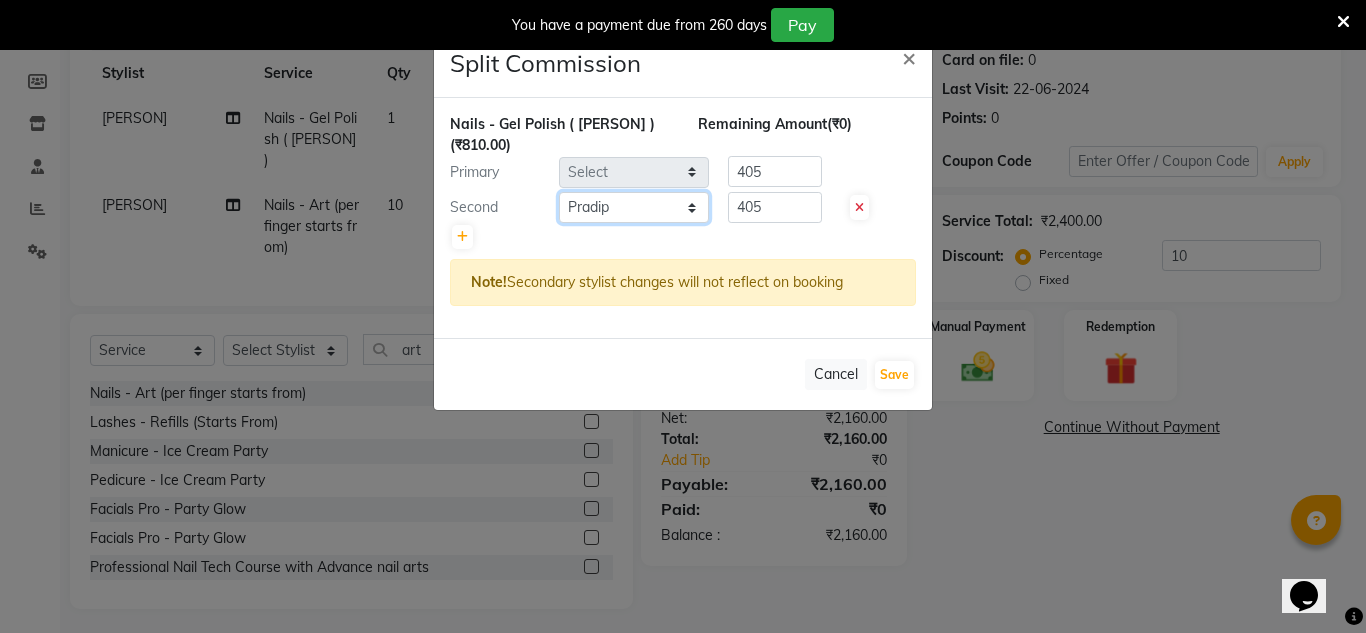 click on "Select  [PERSON]   [PERSON]   [PERSON]   [PERSON]   [PERSON]   [PERSON]   [PERSON]   [PERSON]   [PERSON]   [PERSON]" 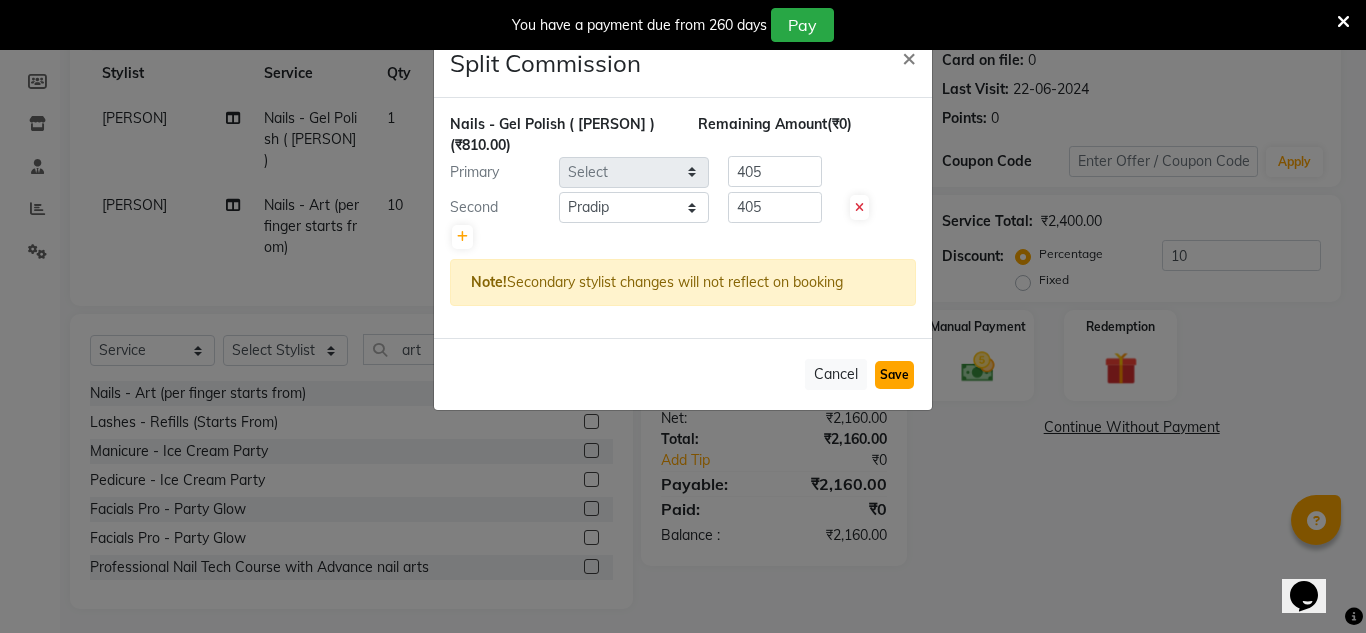 click on "Save" 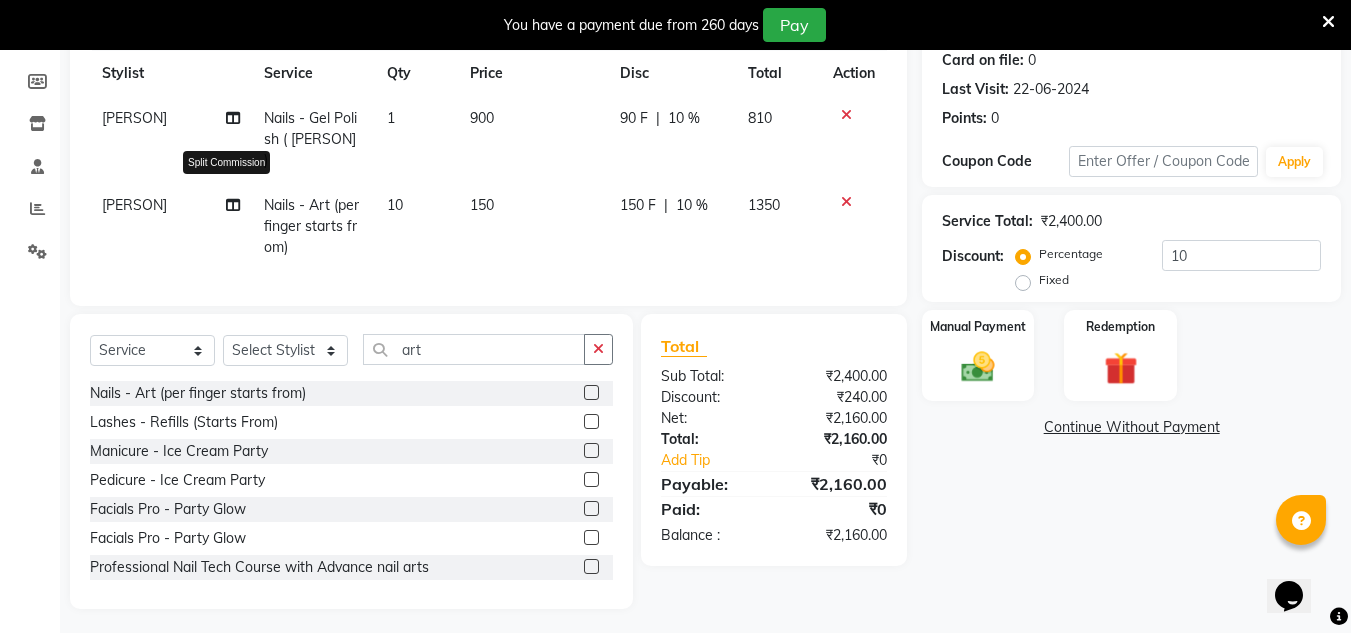 click 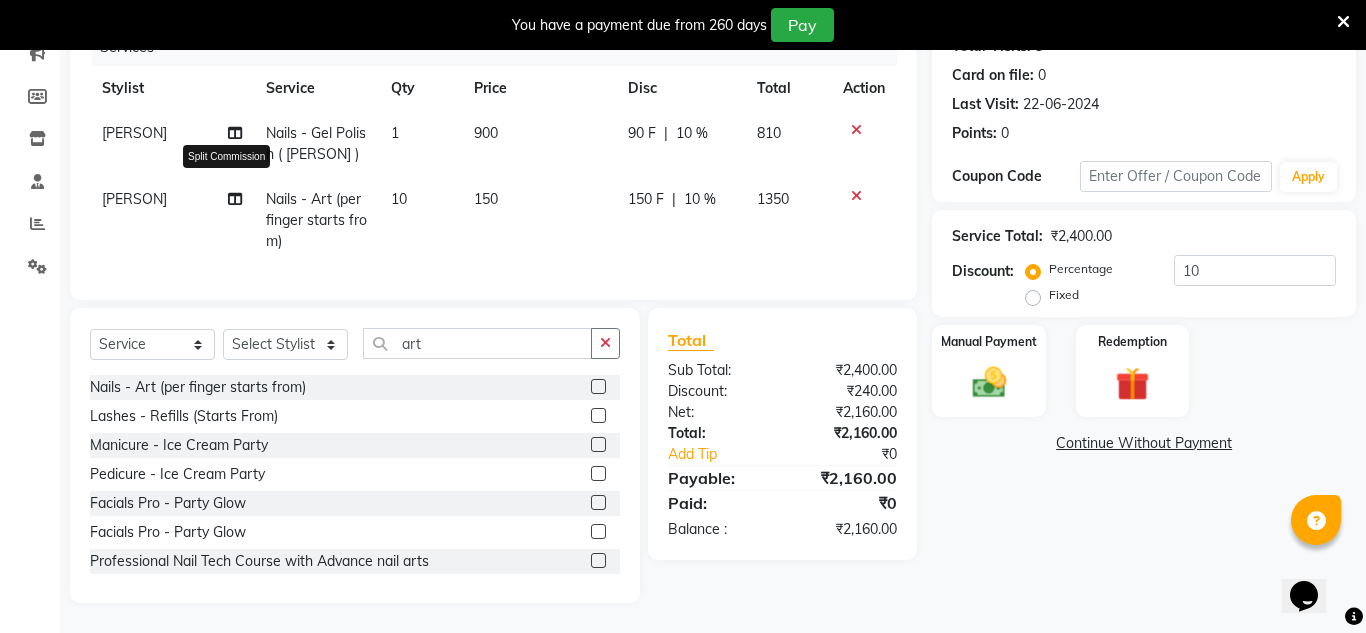 select on "[NUMBER]" 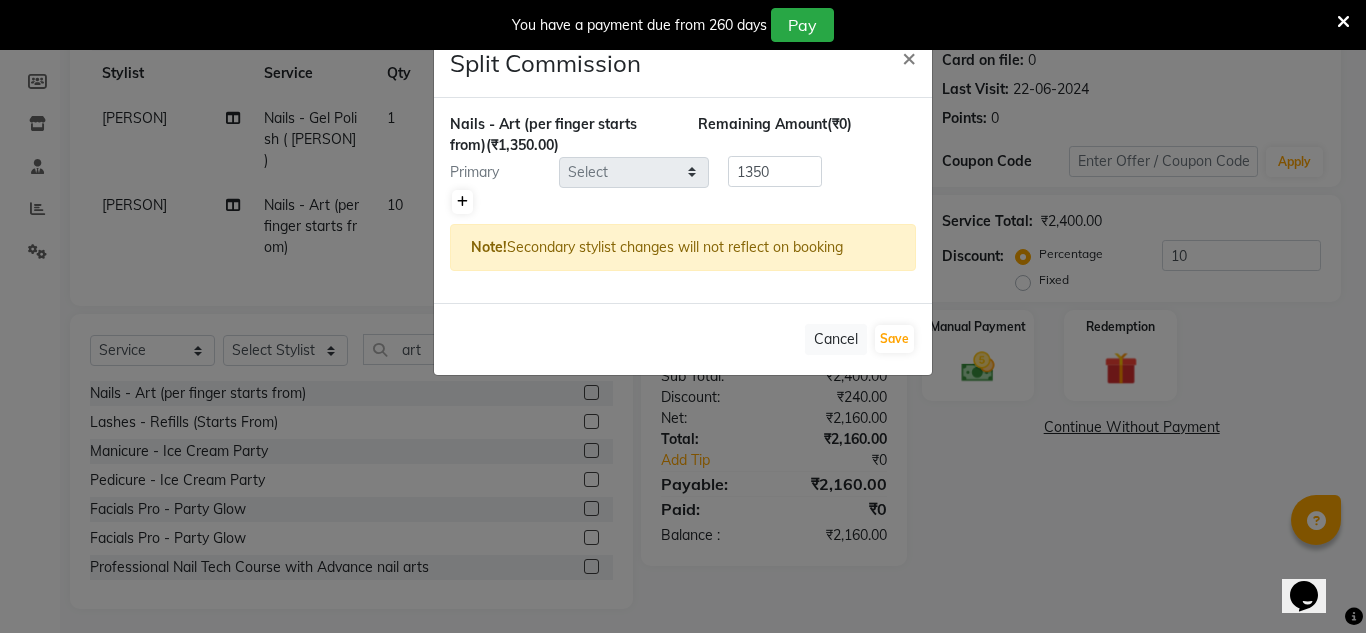click 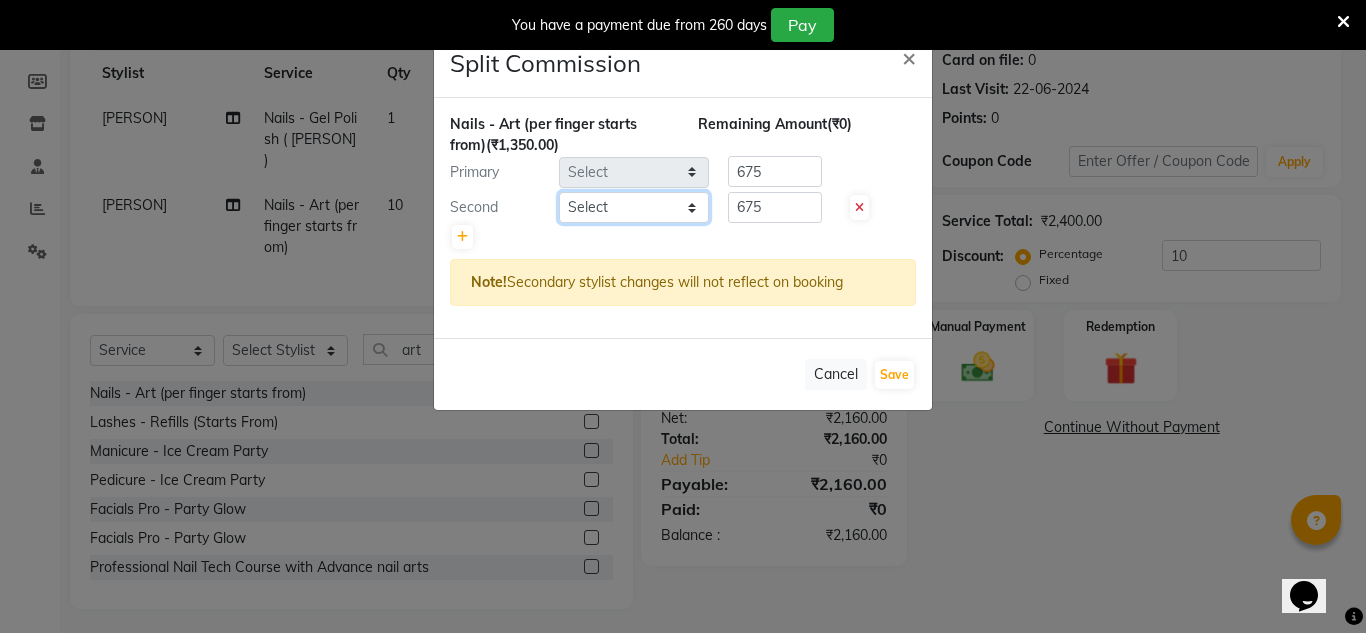 drag, startPoint x: 618, startPoint y: 202, endPoint x: 625, endPoint y: 414, distance: 212.11554 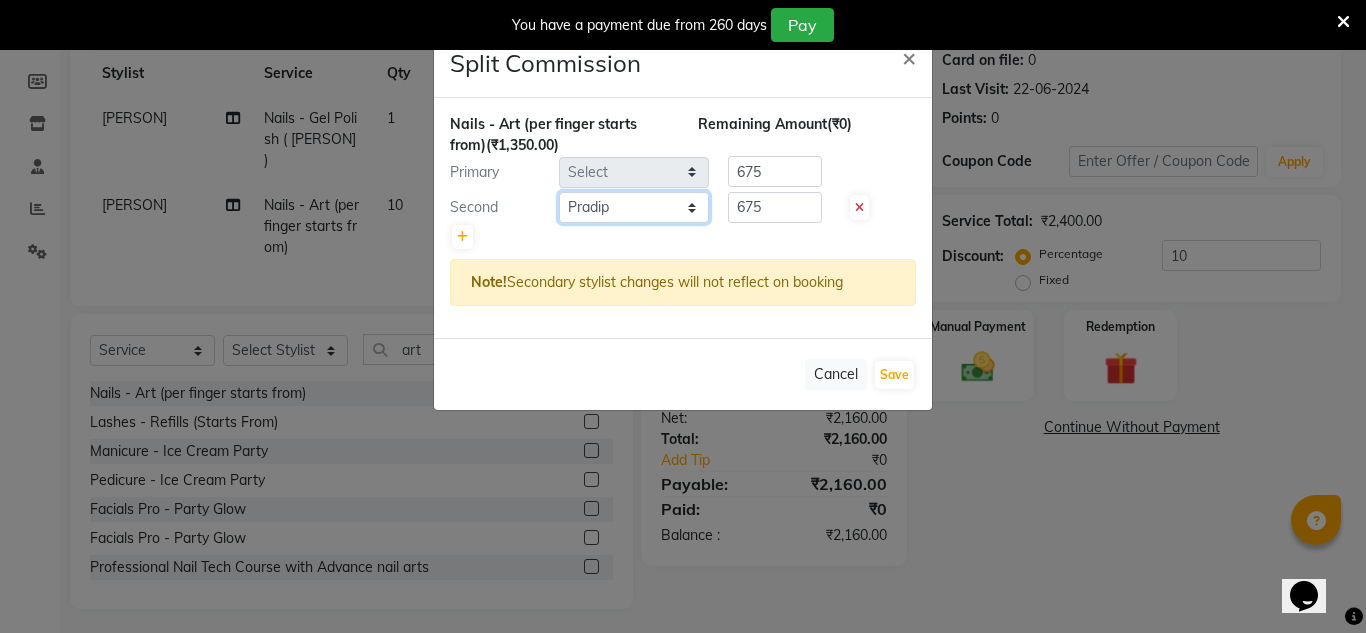click on "Select  [PERSON]   [PERSON]   [PERSON]   [PERSON]   [PERSON]   [PERSON]   [PERSON]   [PERSON]   [PERSON]   [PERSON]" 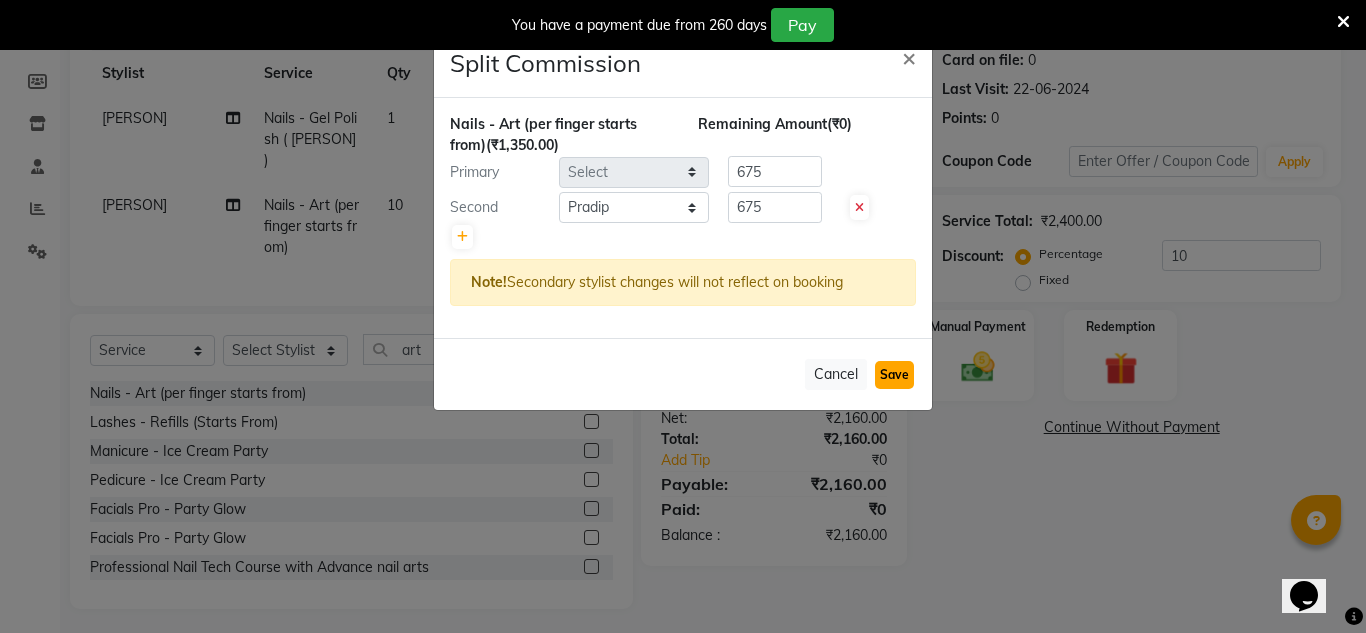click on "Save" 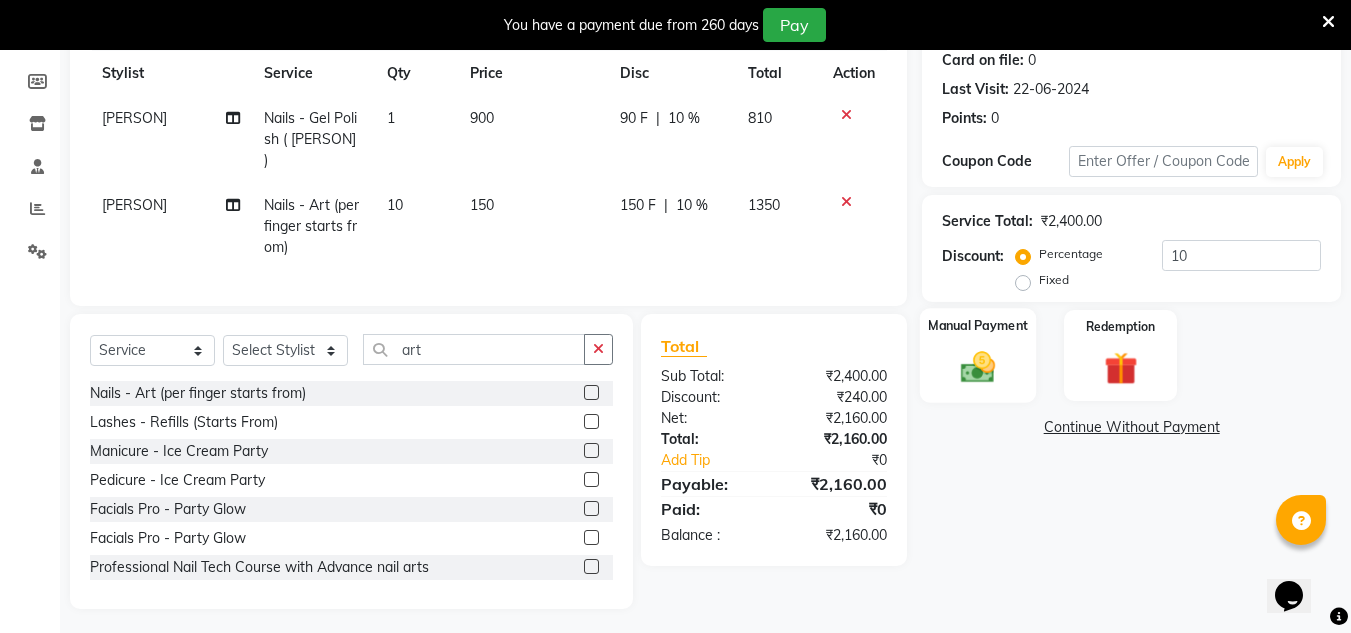 click 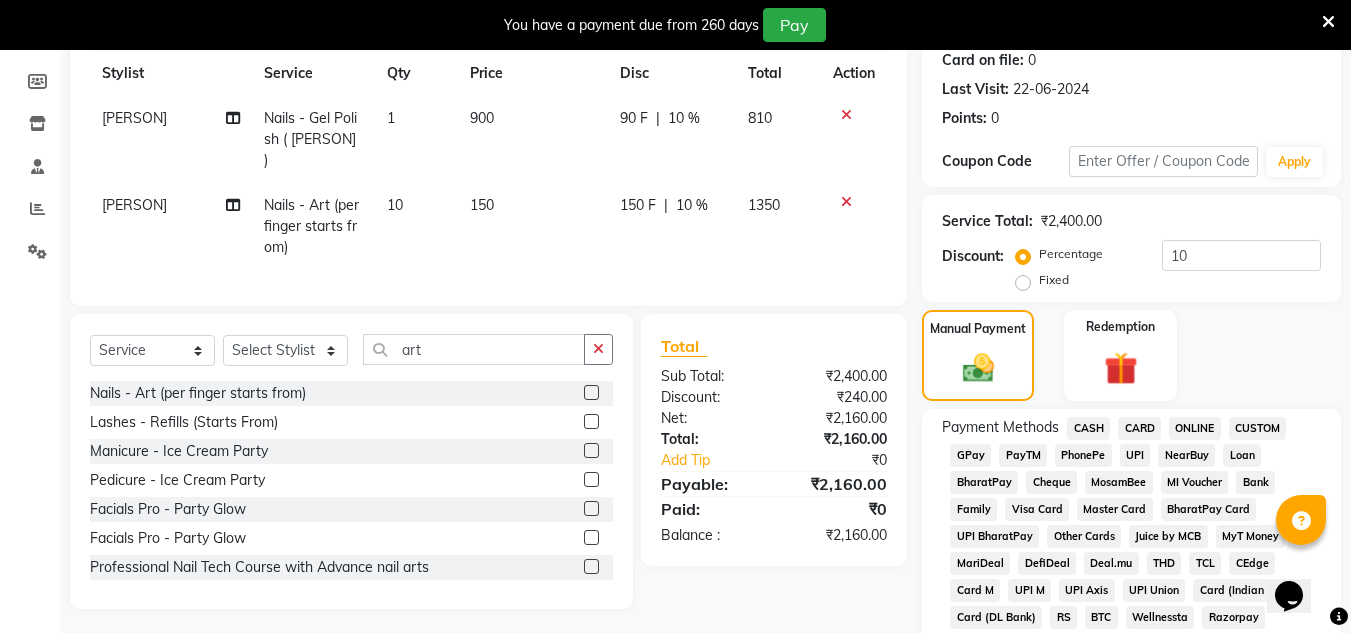 click on "ONLINE" 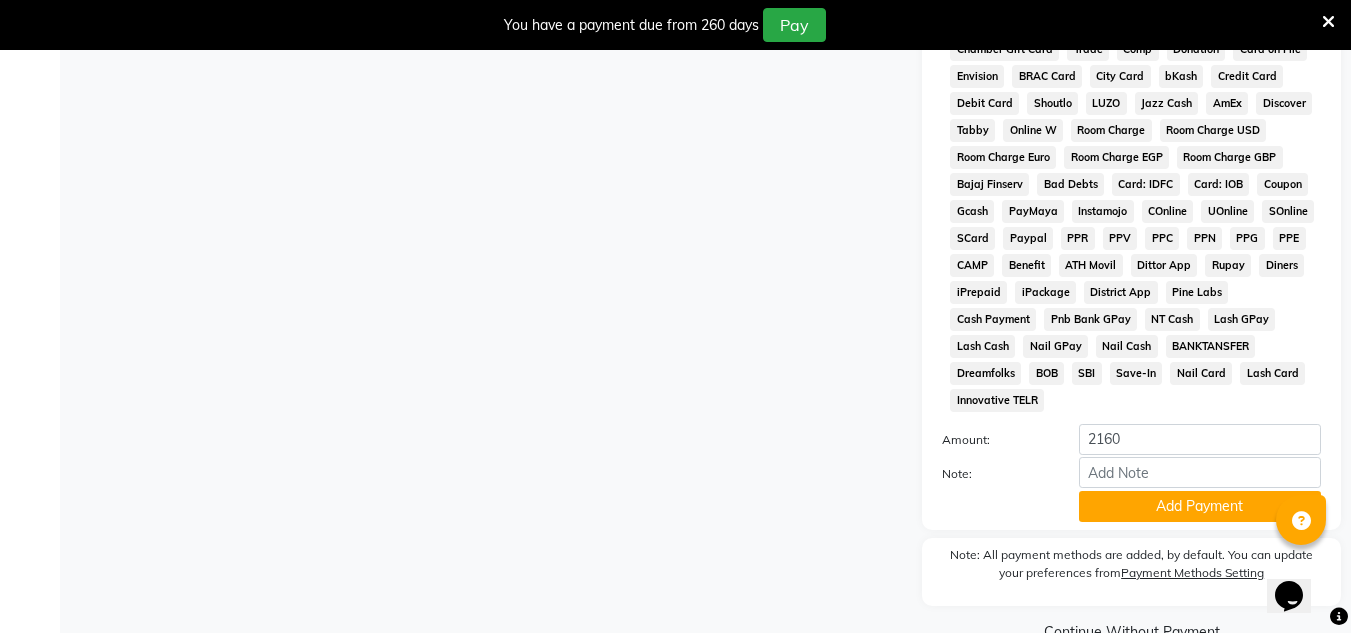 scroll, scrollTop: 950, scrollLeft: 0, axis: vertical 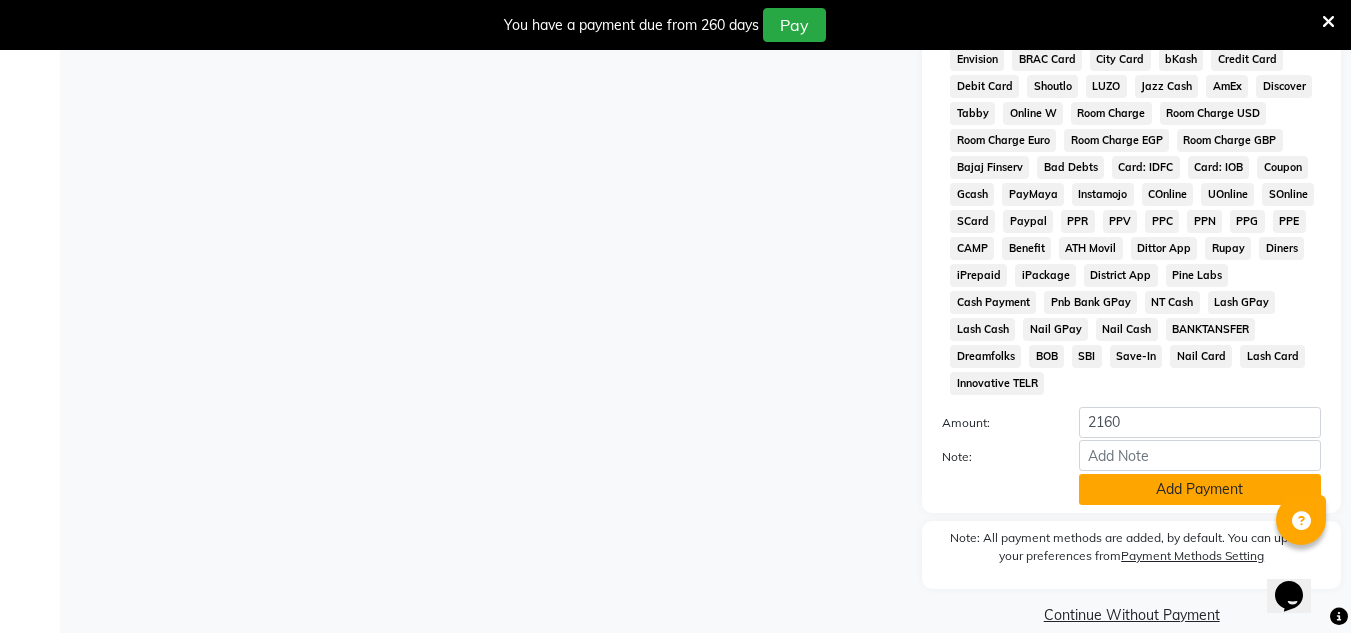 click on "Add Payment" 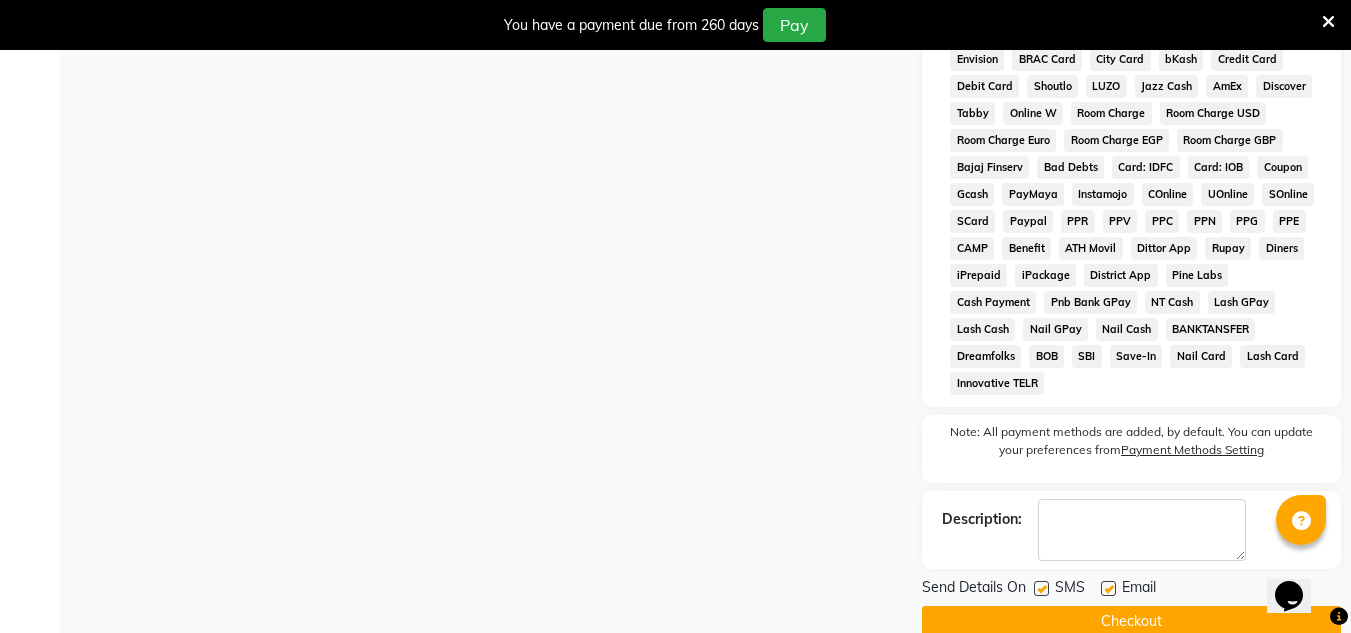 click 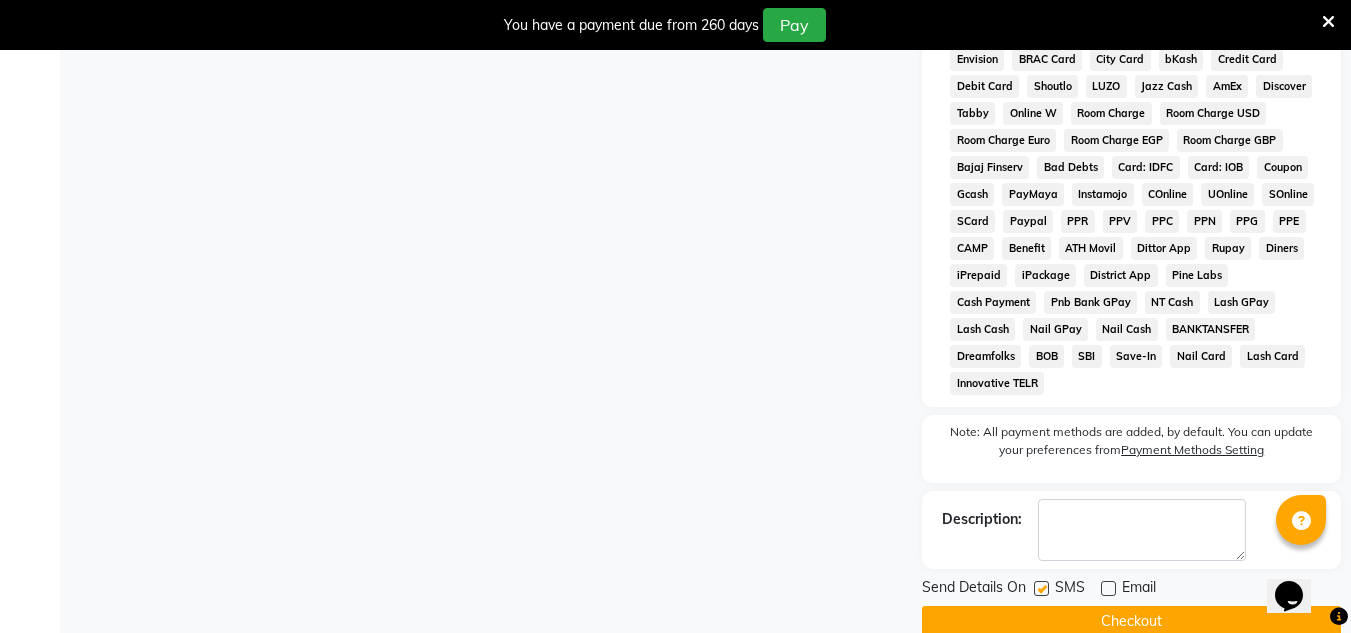 click on "Checkout" 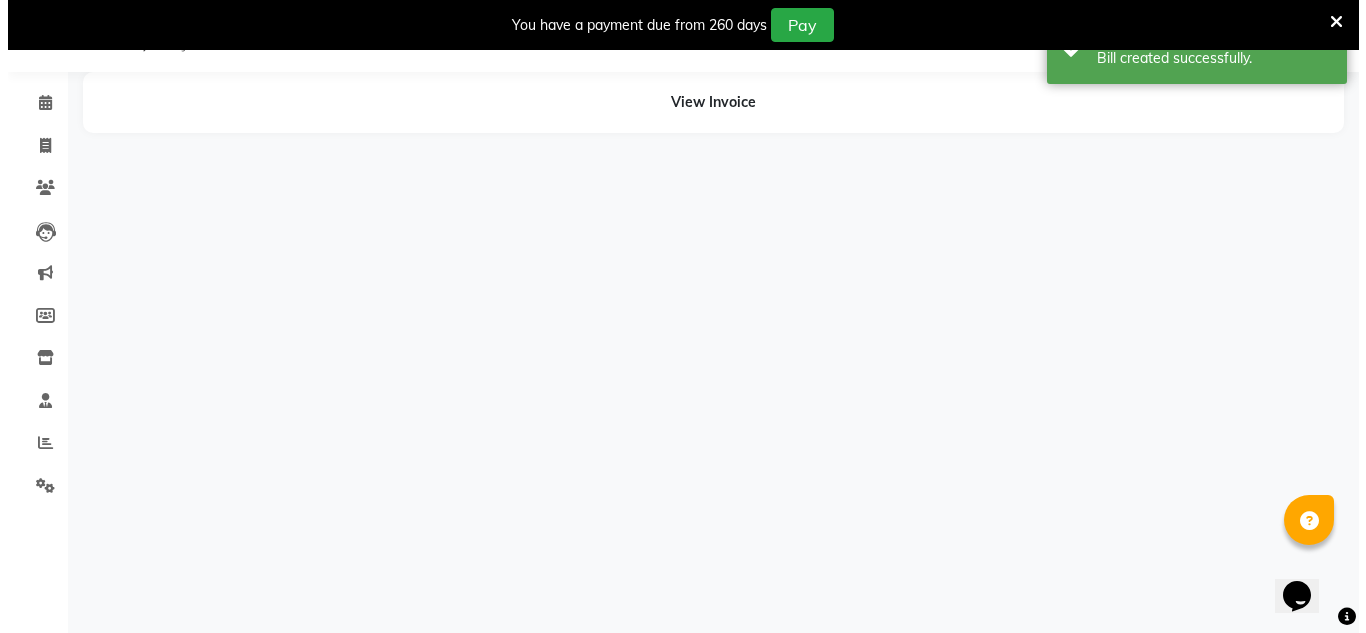 scroll, scrollTop: 0, scrollLeft: 0, axis: both 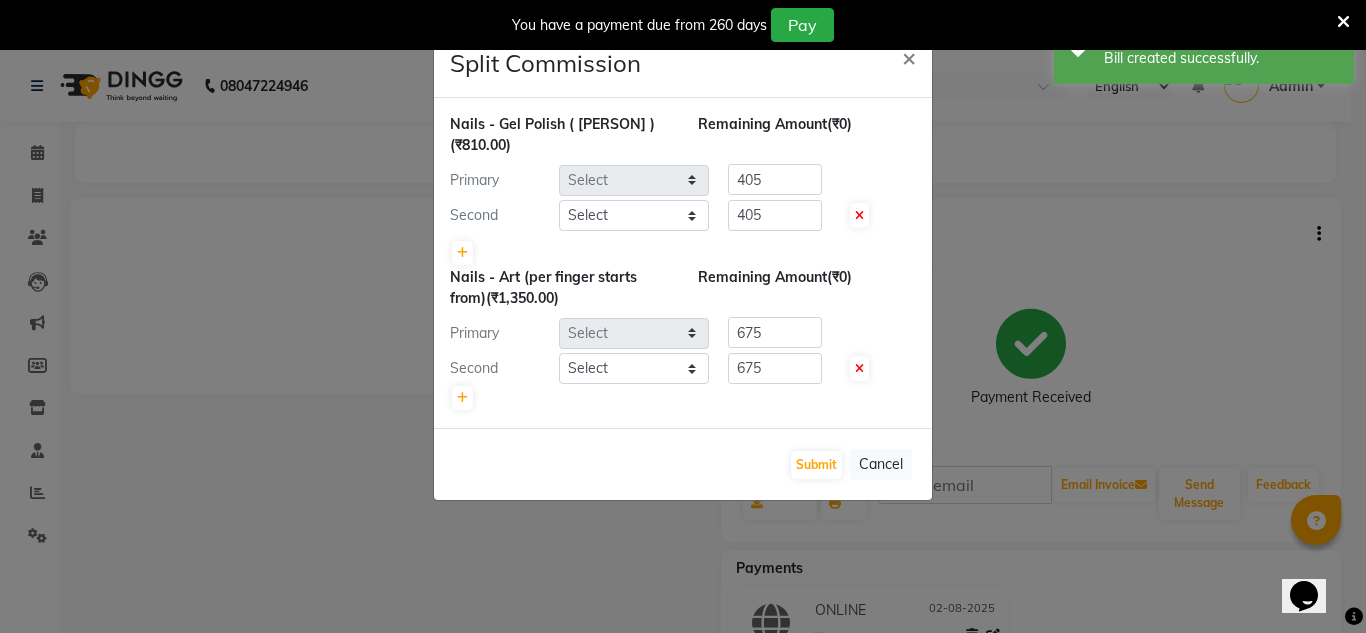 select on "[NUMBER]" 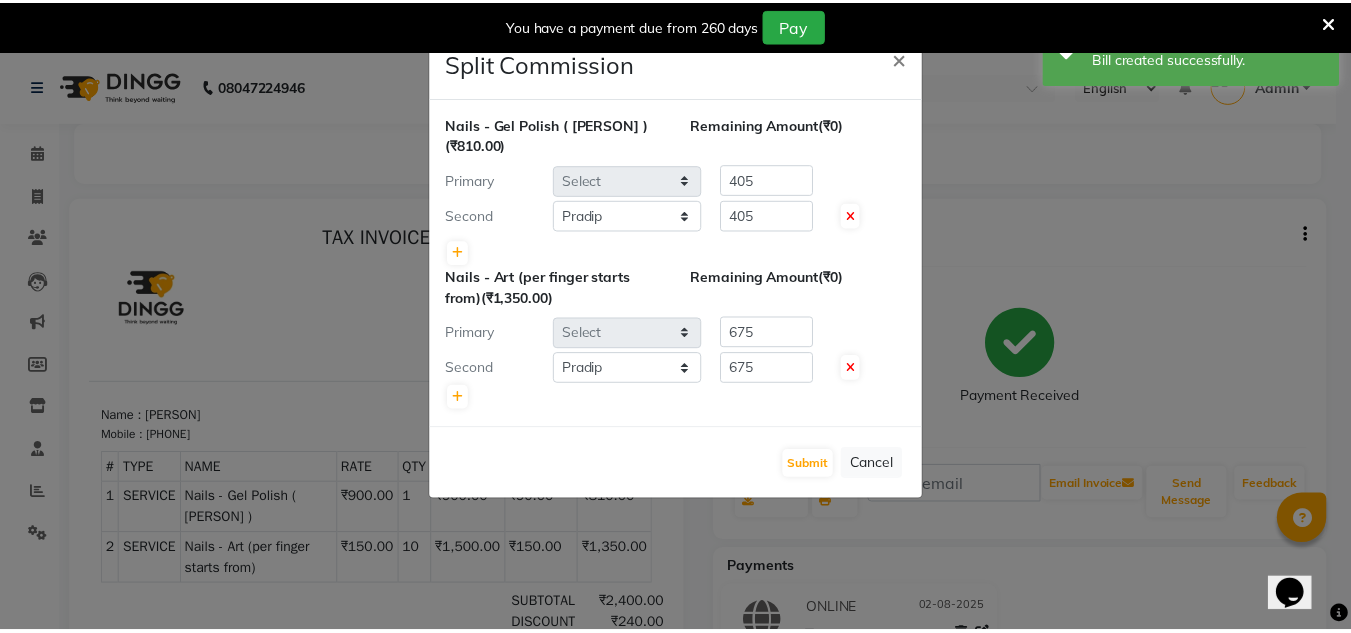 scroll, scrollTop: 0, scrollLeft: 0, axis: both 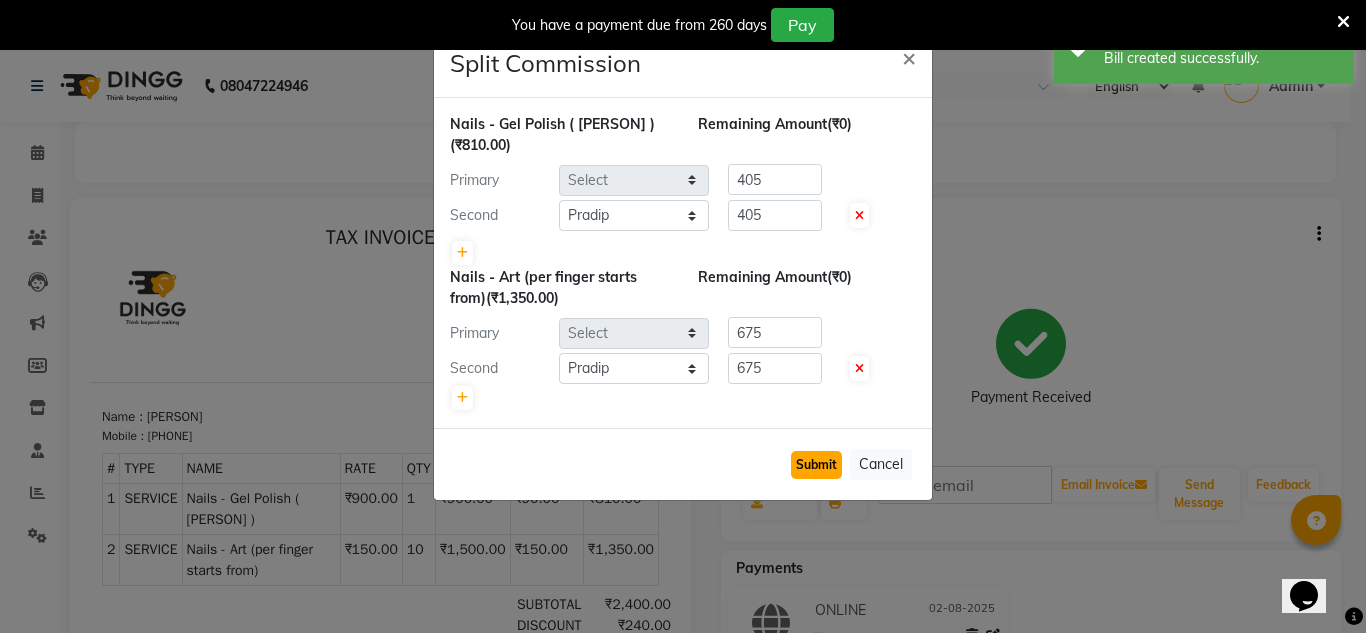 click on "Submit" 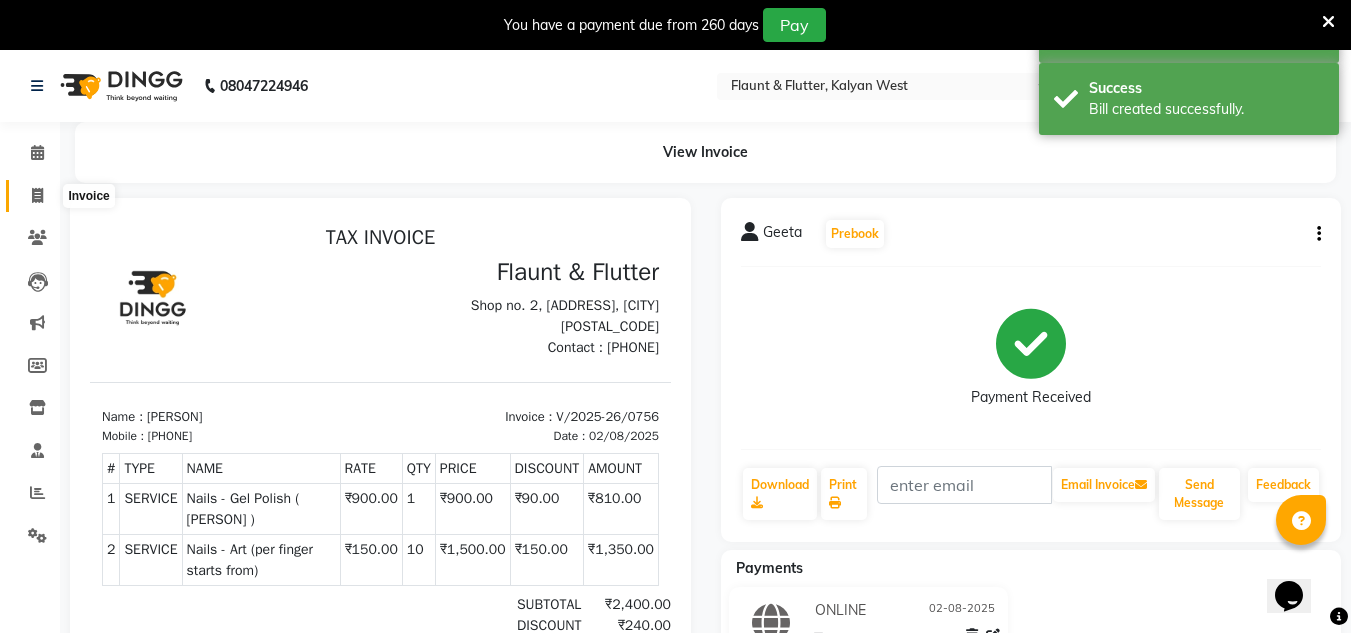 click 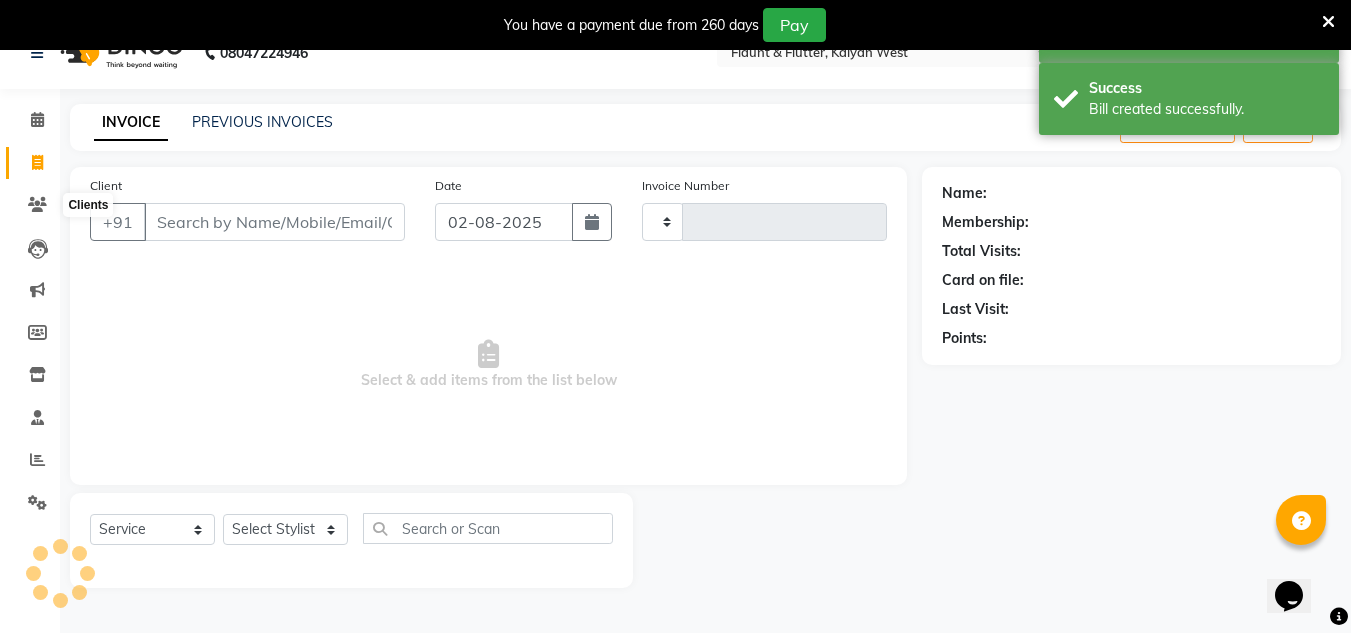 scroll, scrollTop: 50, scrollLeft: 0, axis: vertical 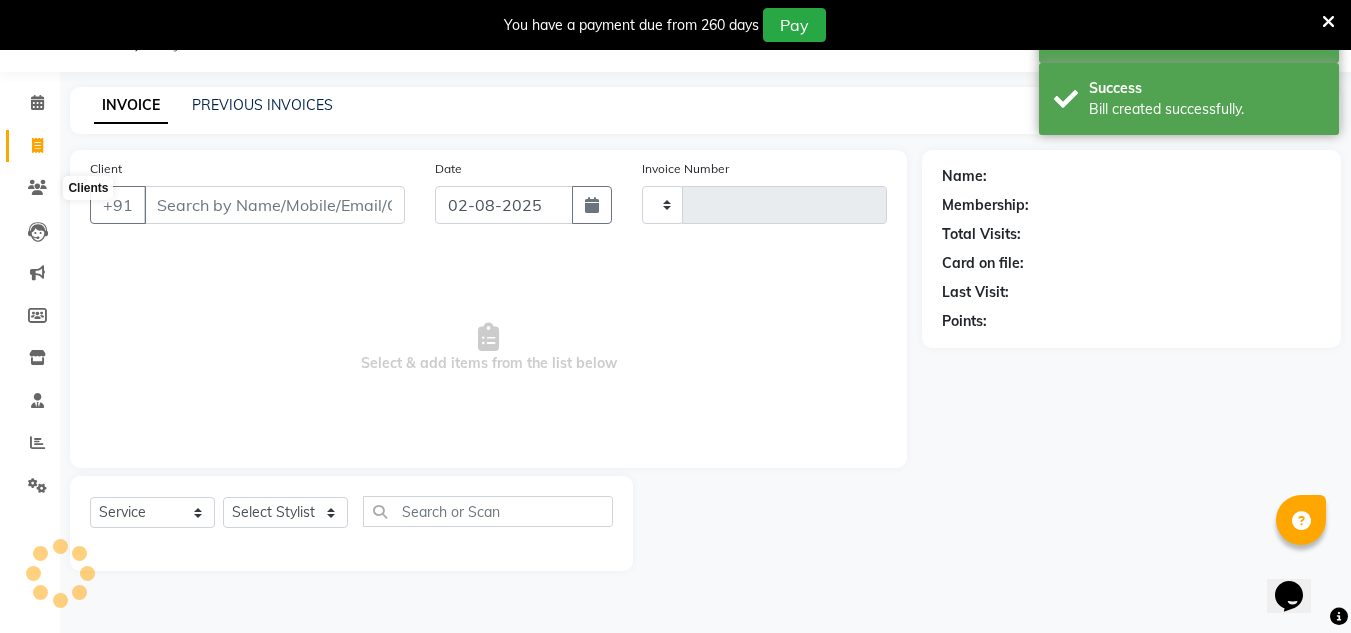 type on "0757" 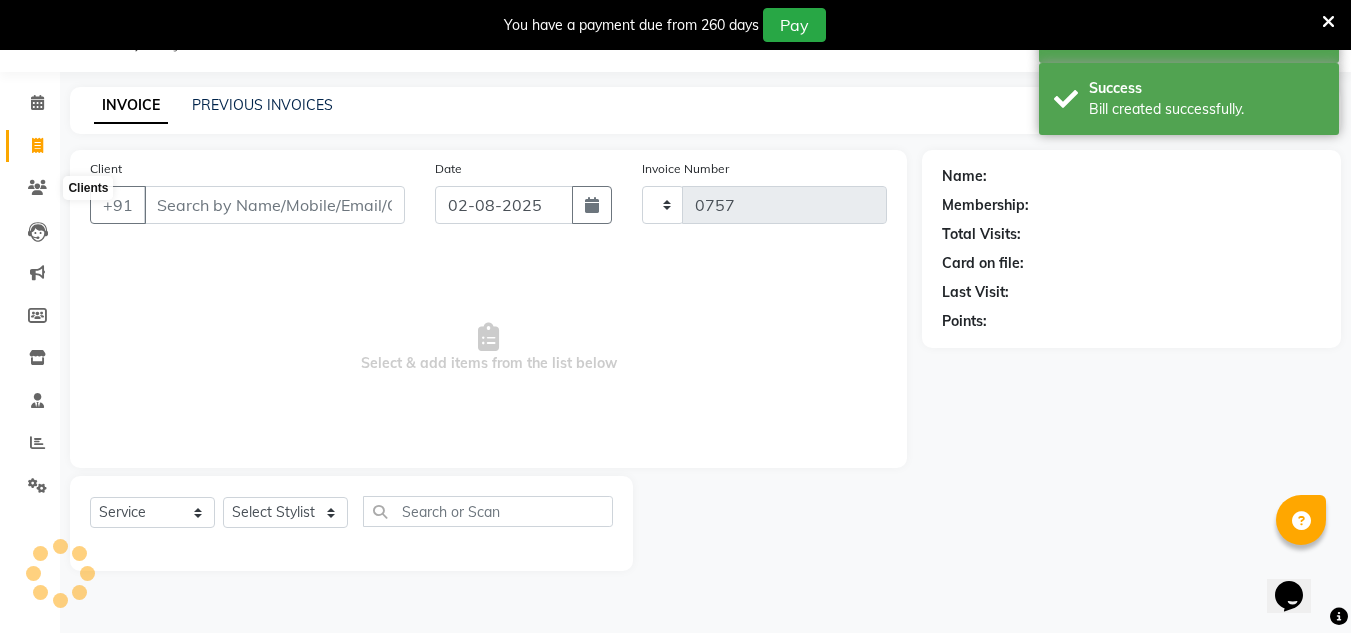 select on "4941" 